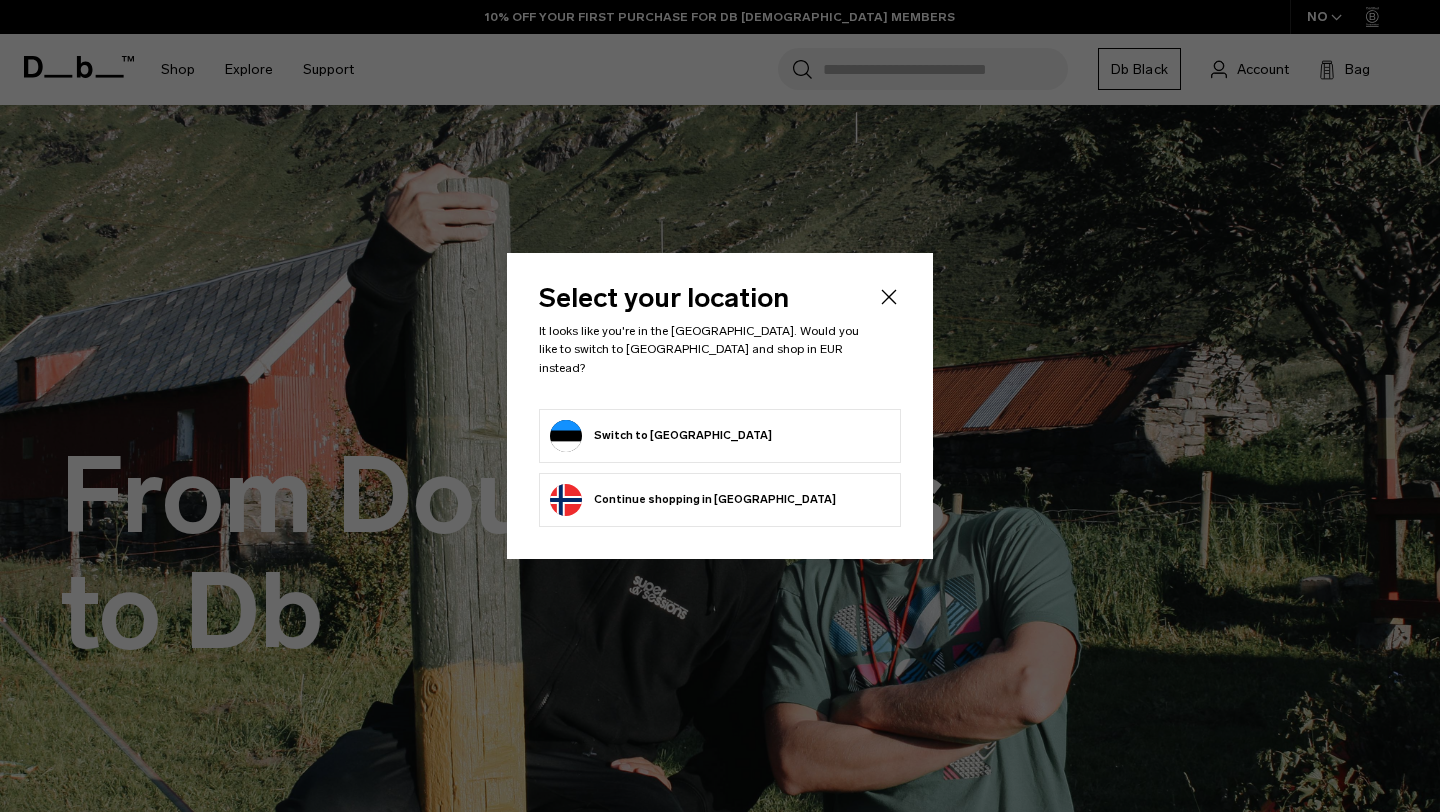 scroll, scrollTop: 0, scrollLeft: 0, axis: both 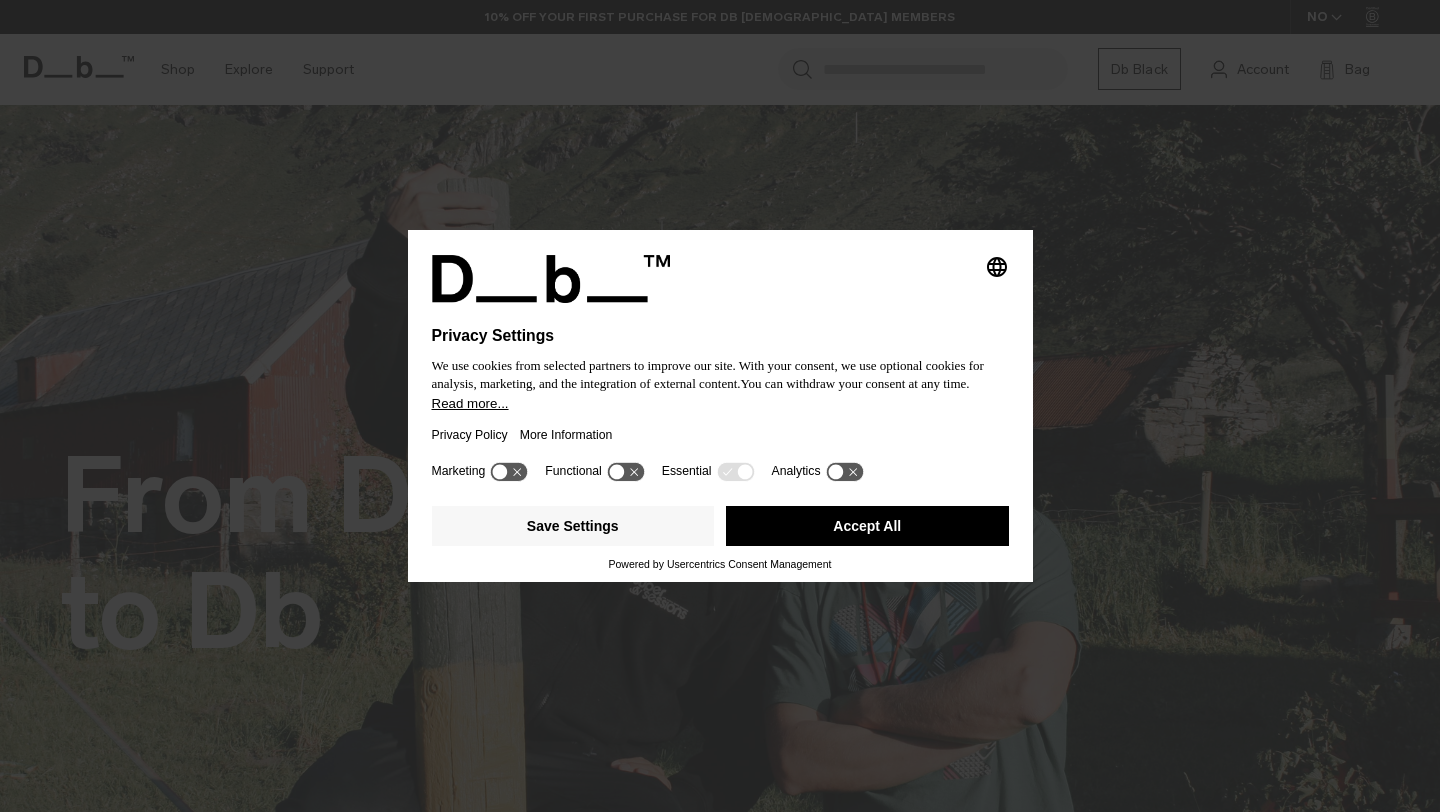 click on "Accept All" at bounding box center (867, 526) 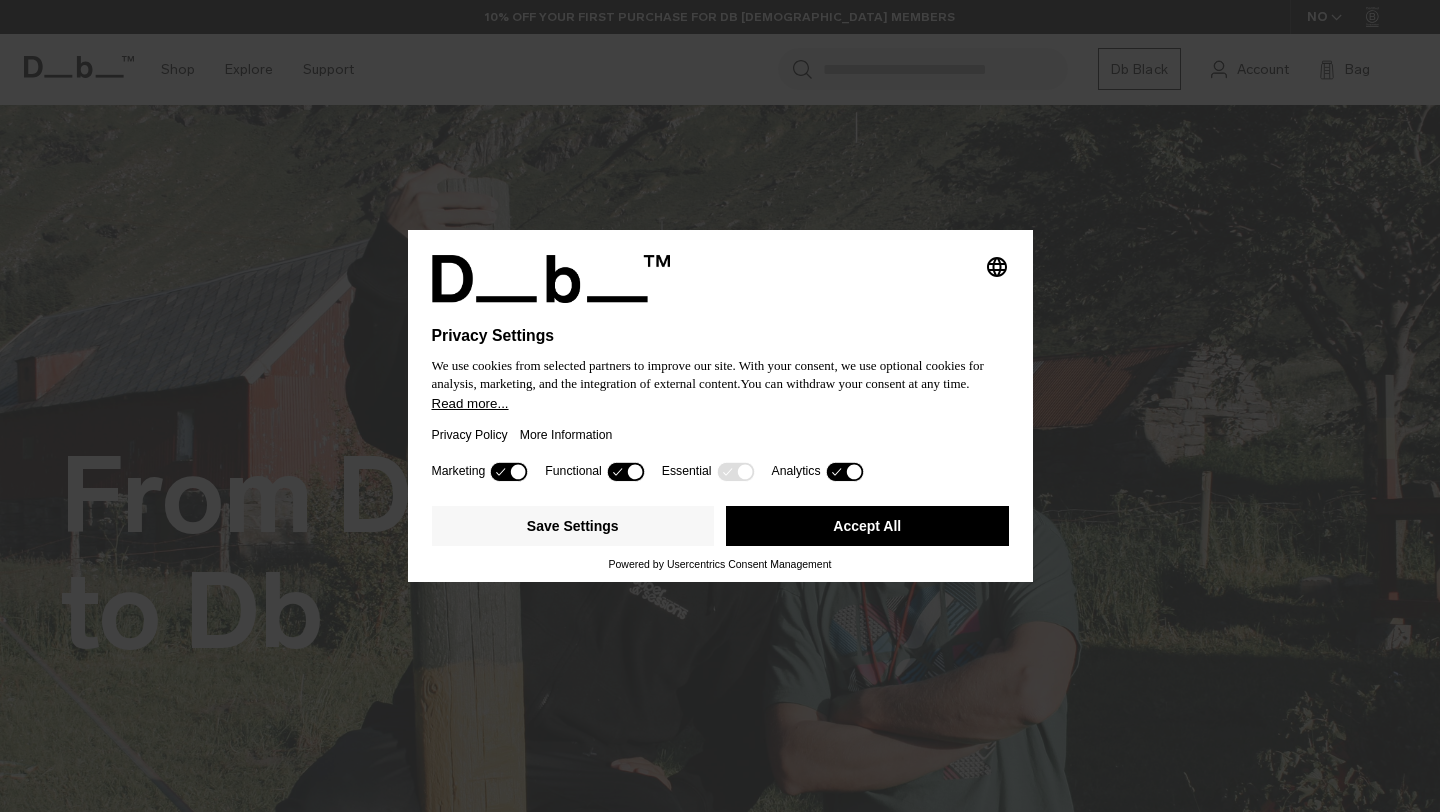 scroll, scrollTop: 0, scrollLeft: 0, axis: both 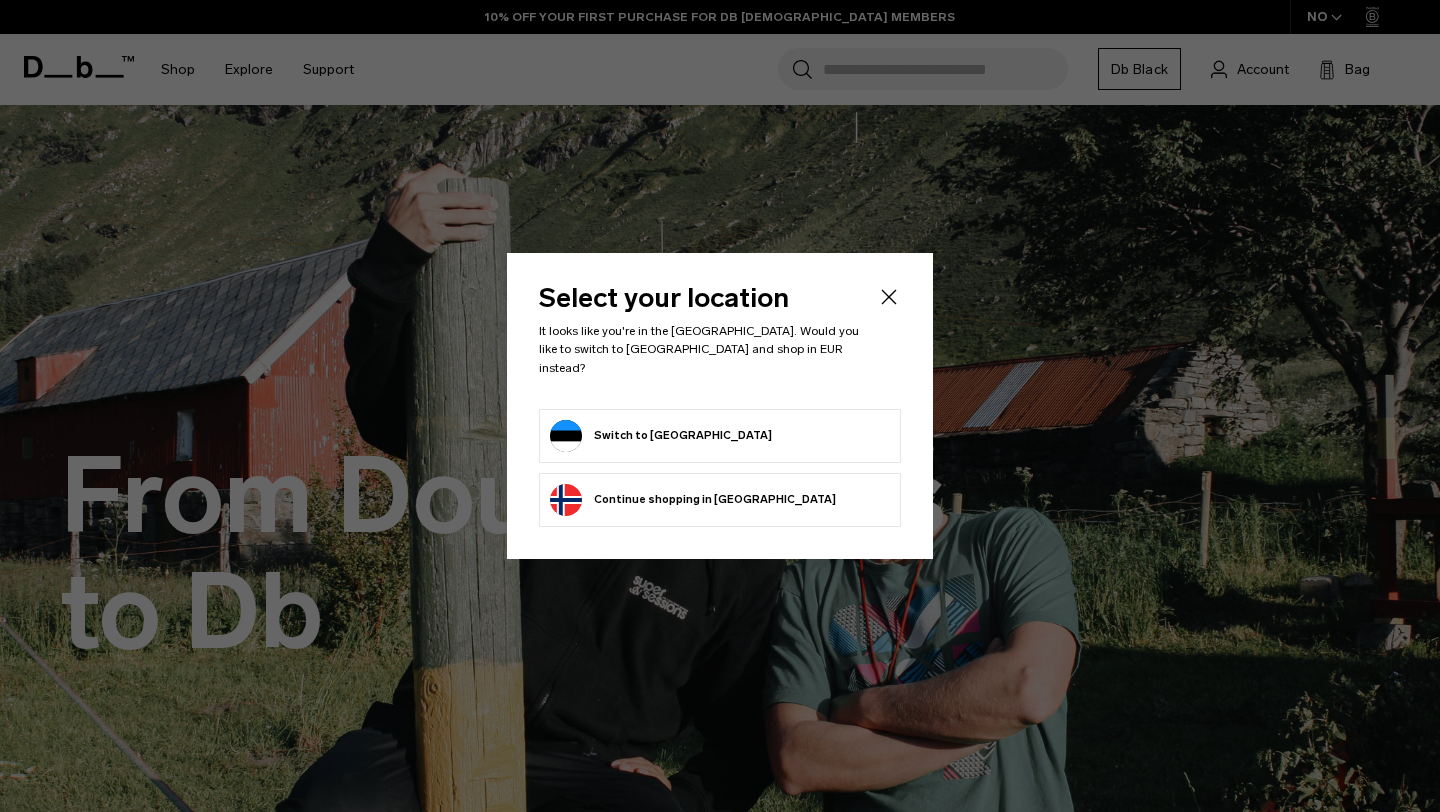 click on "Switch to Estonia" at bounding box center [720, 436] 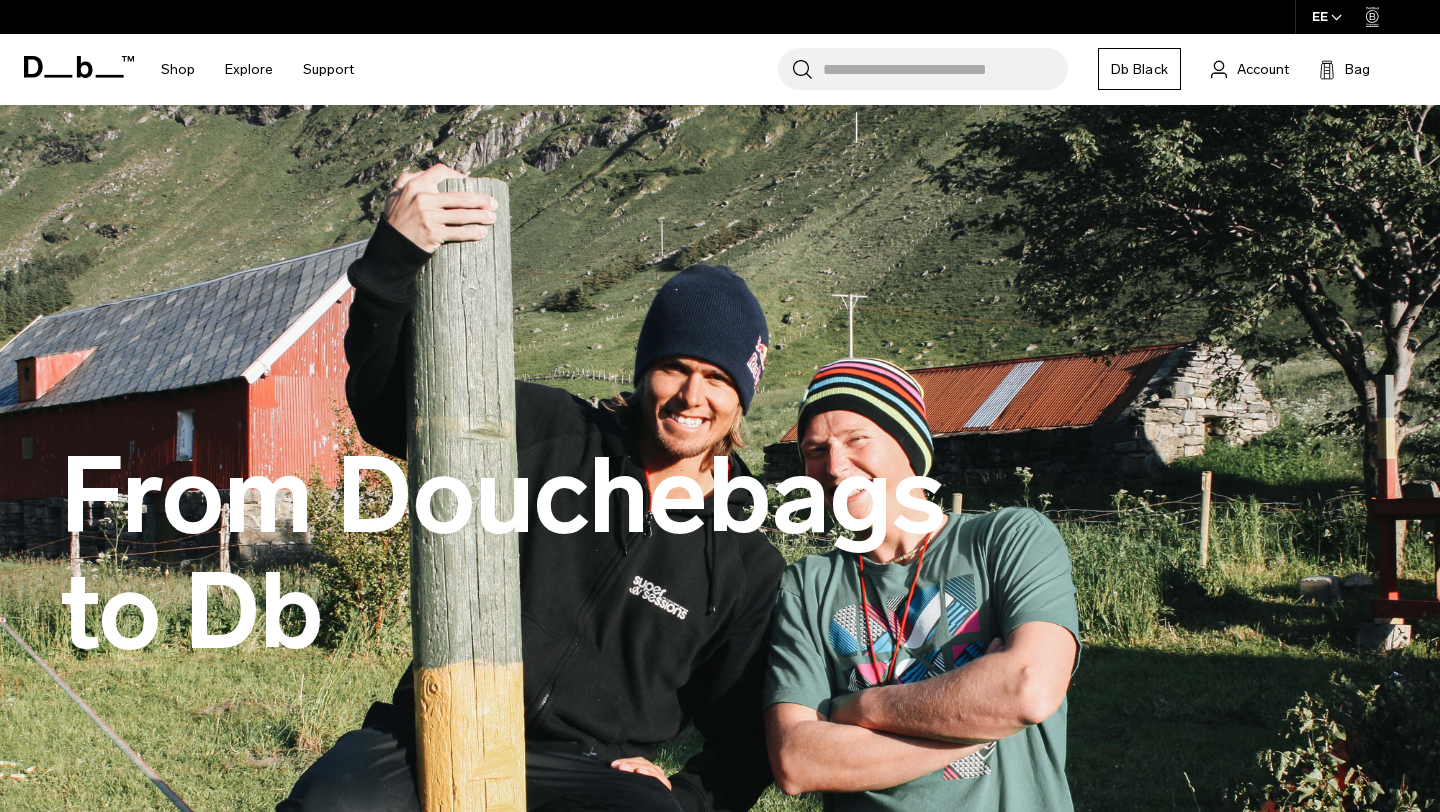 scroll, scrollTop: 0, scrollLeft: 0, axis: both 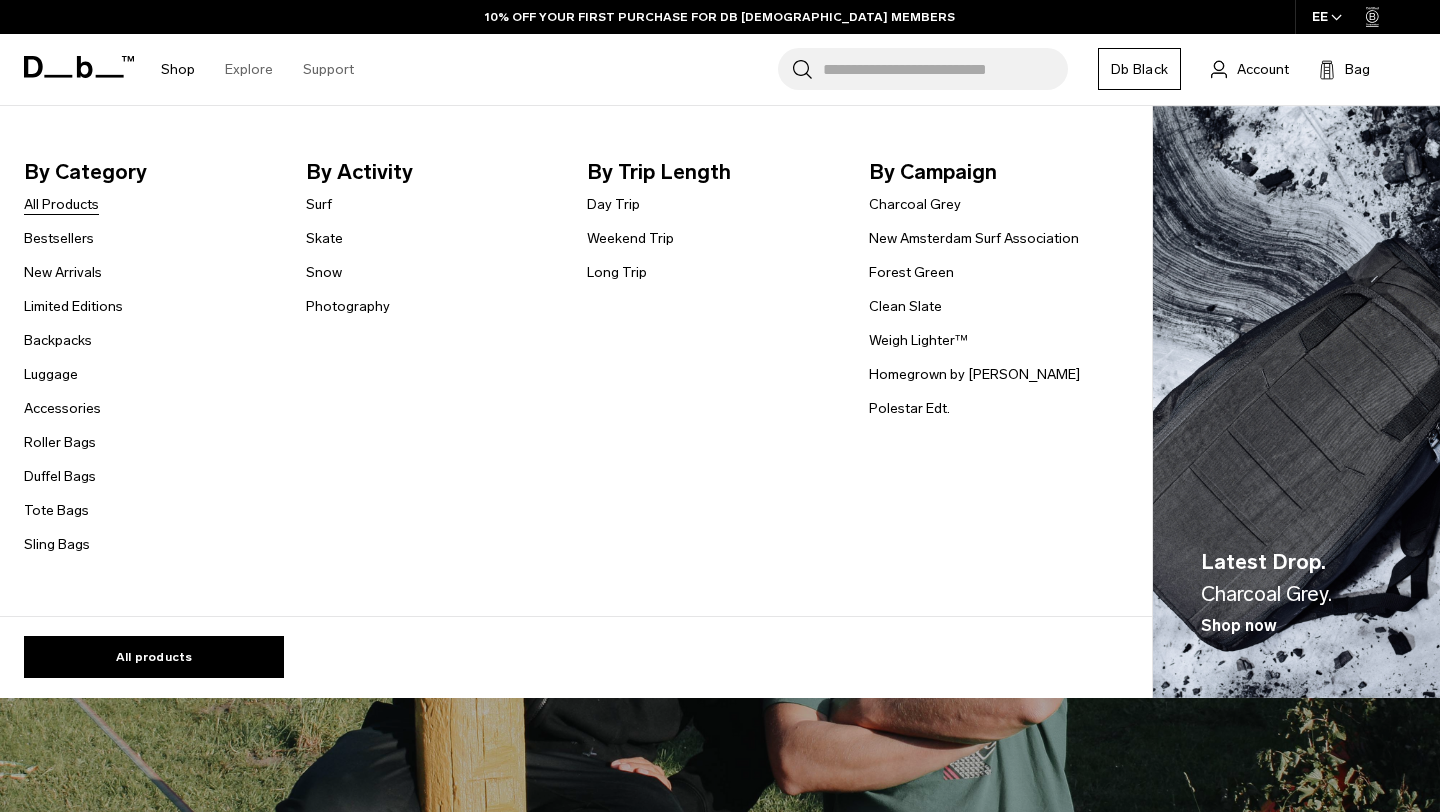 click on "All Products" at bounding box center (61, 204) 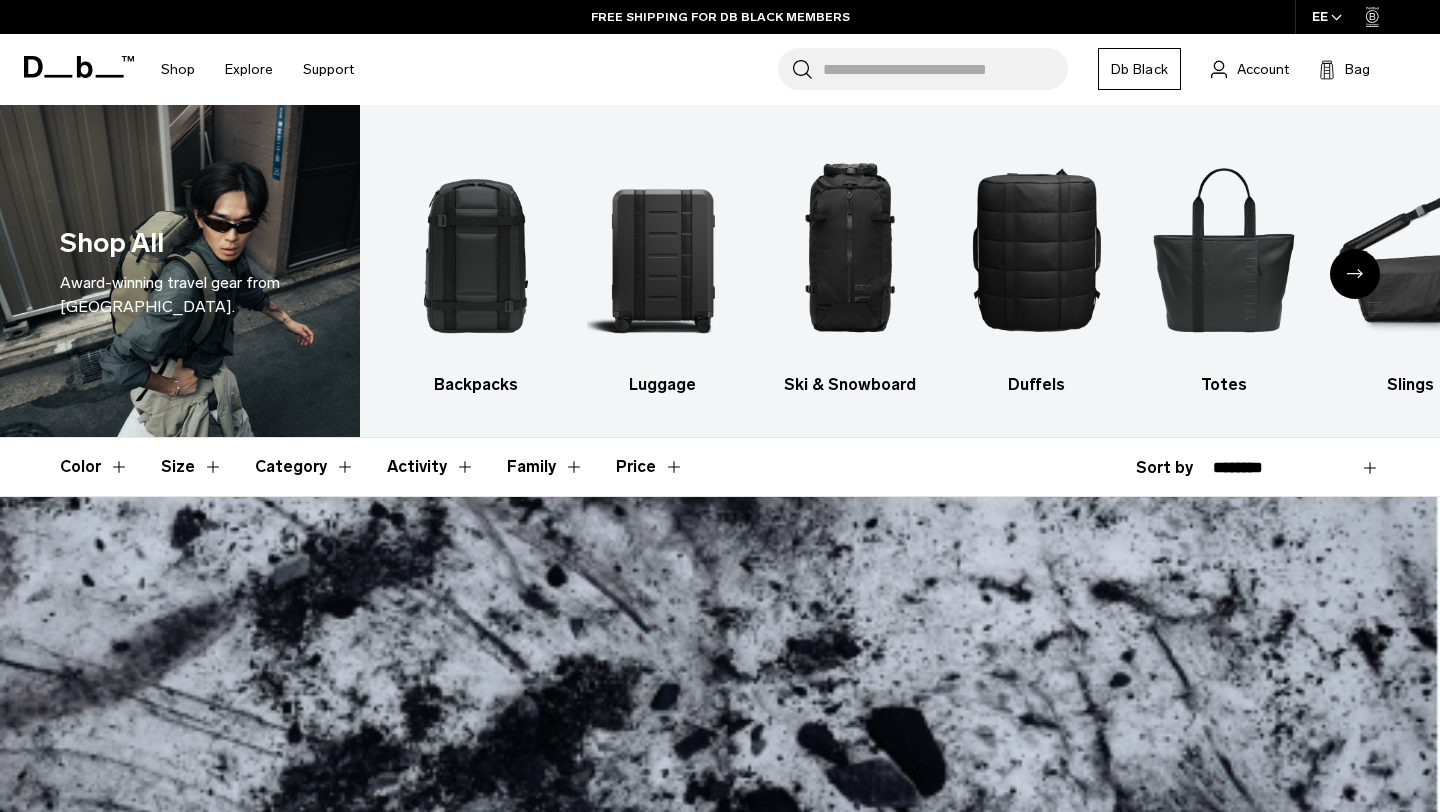 scroll, scrollTop: 0, scrollLeft: 0, axis: both 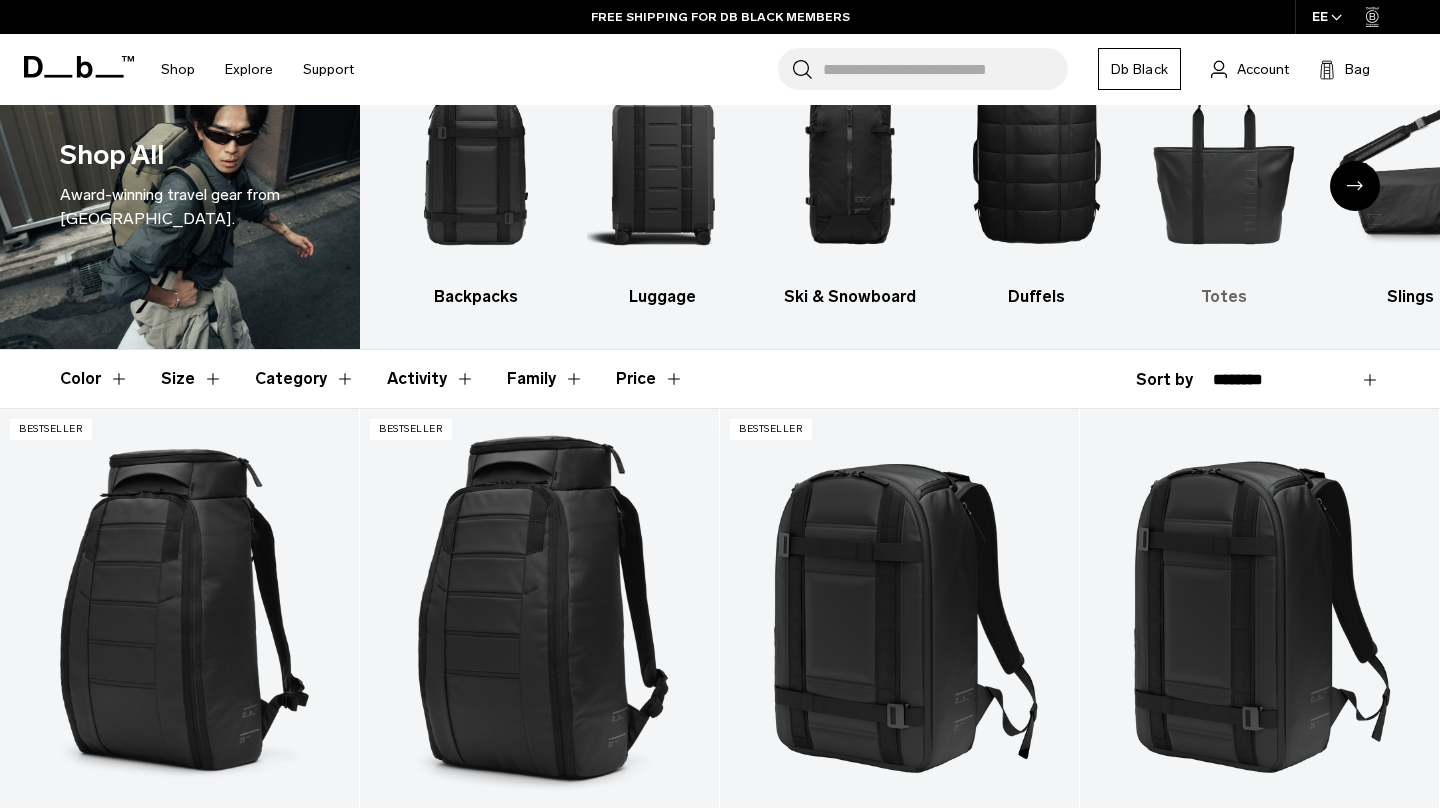 click at bounding box center [1224, 161] 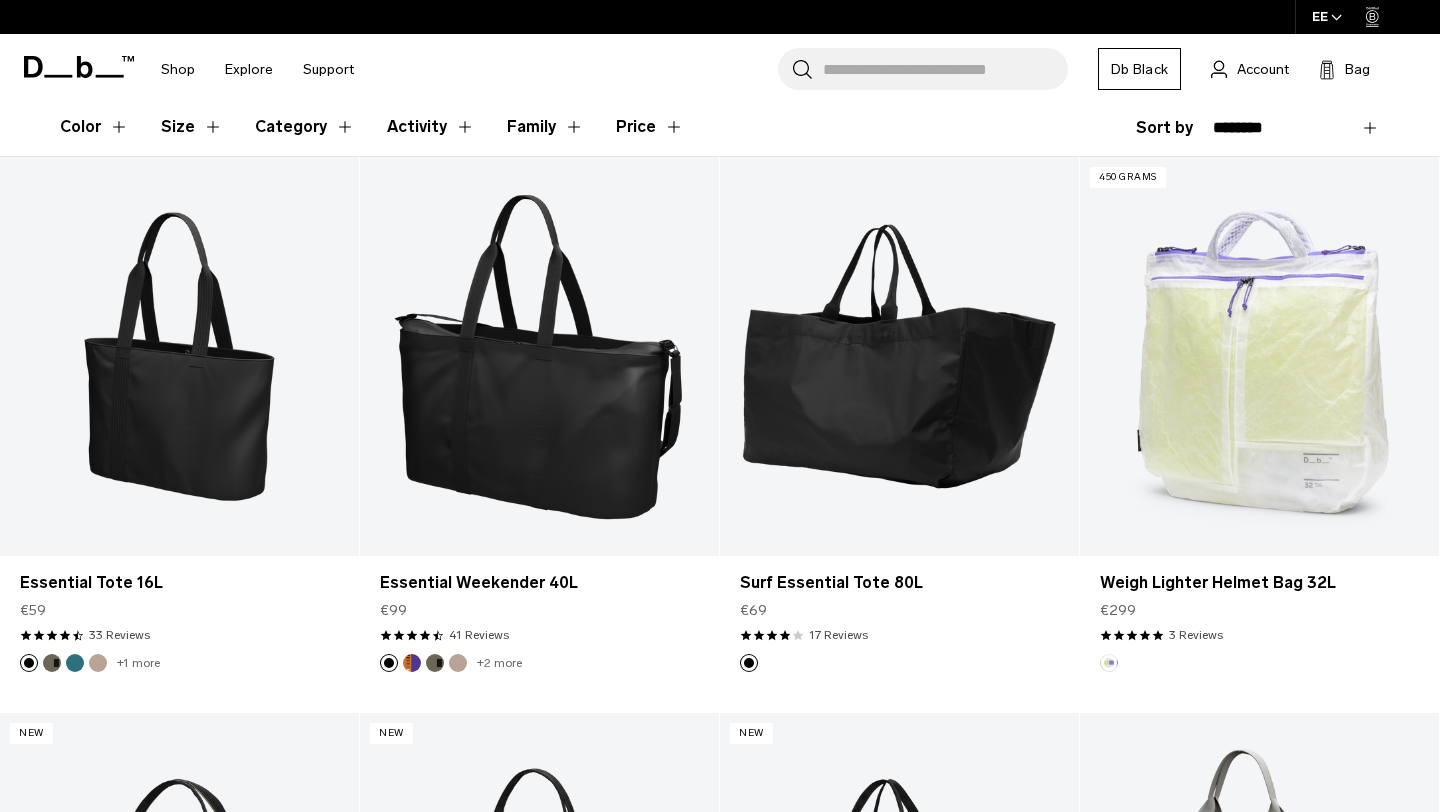 scroll, scrollTop: 0, scrollLeft: 0, axis: both 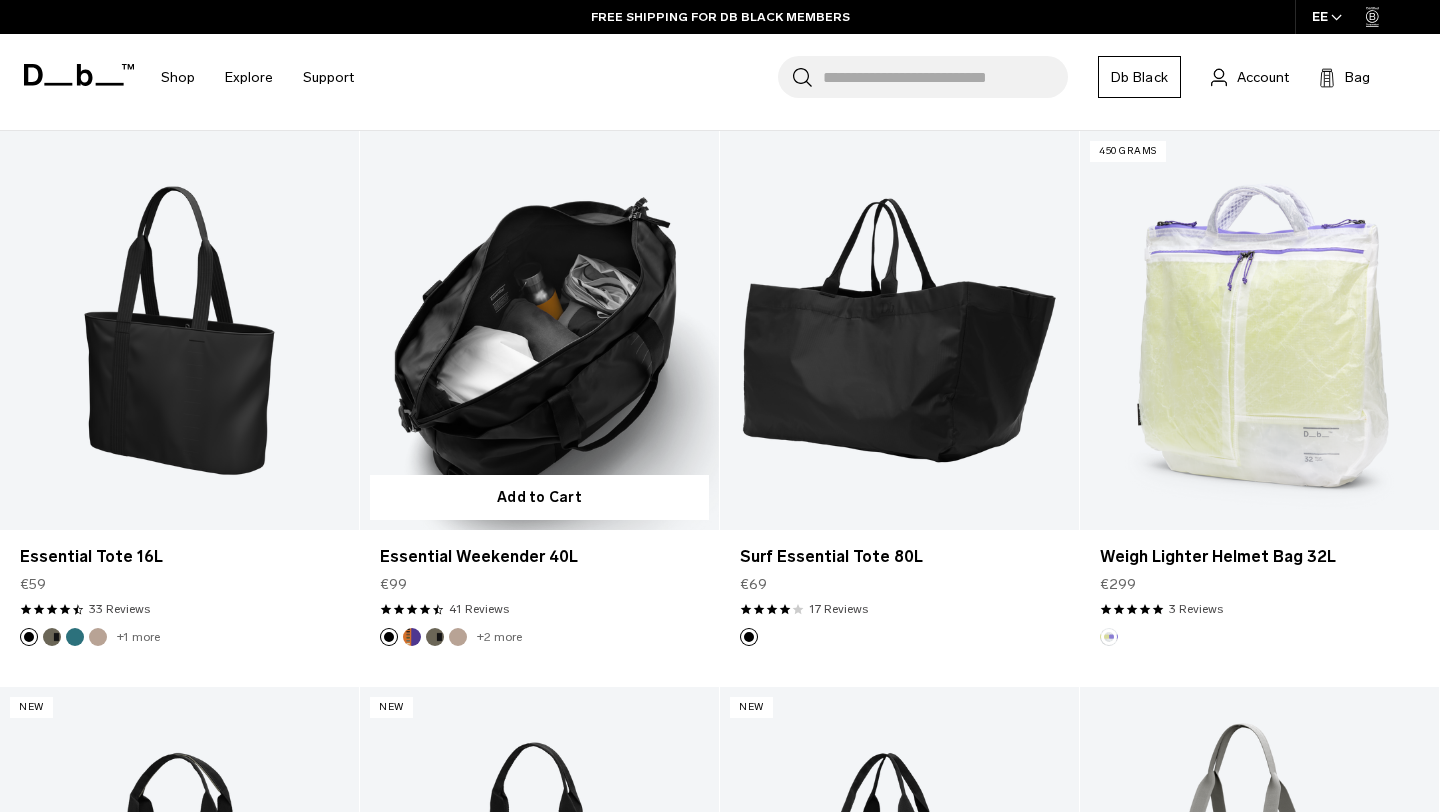 click at bounding box center [539, 330] 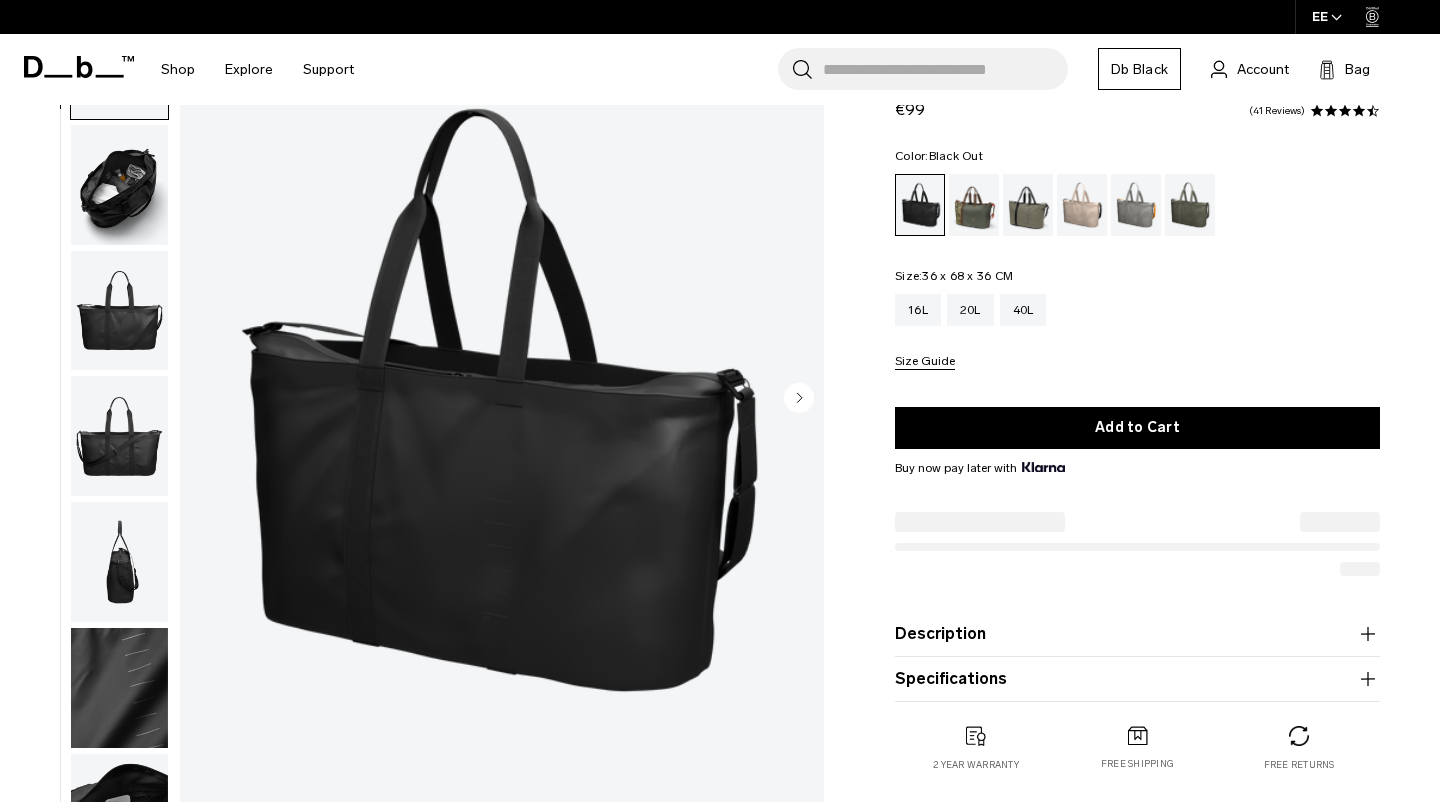 scroll, scrollTop: 137, scrollLeft: 0, axis: vertical 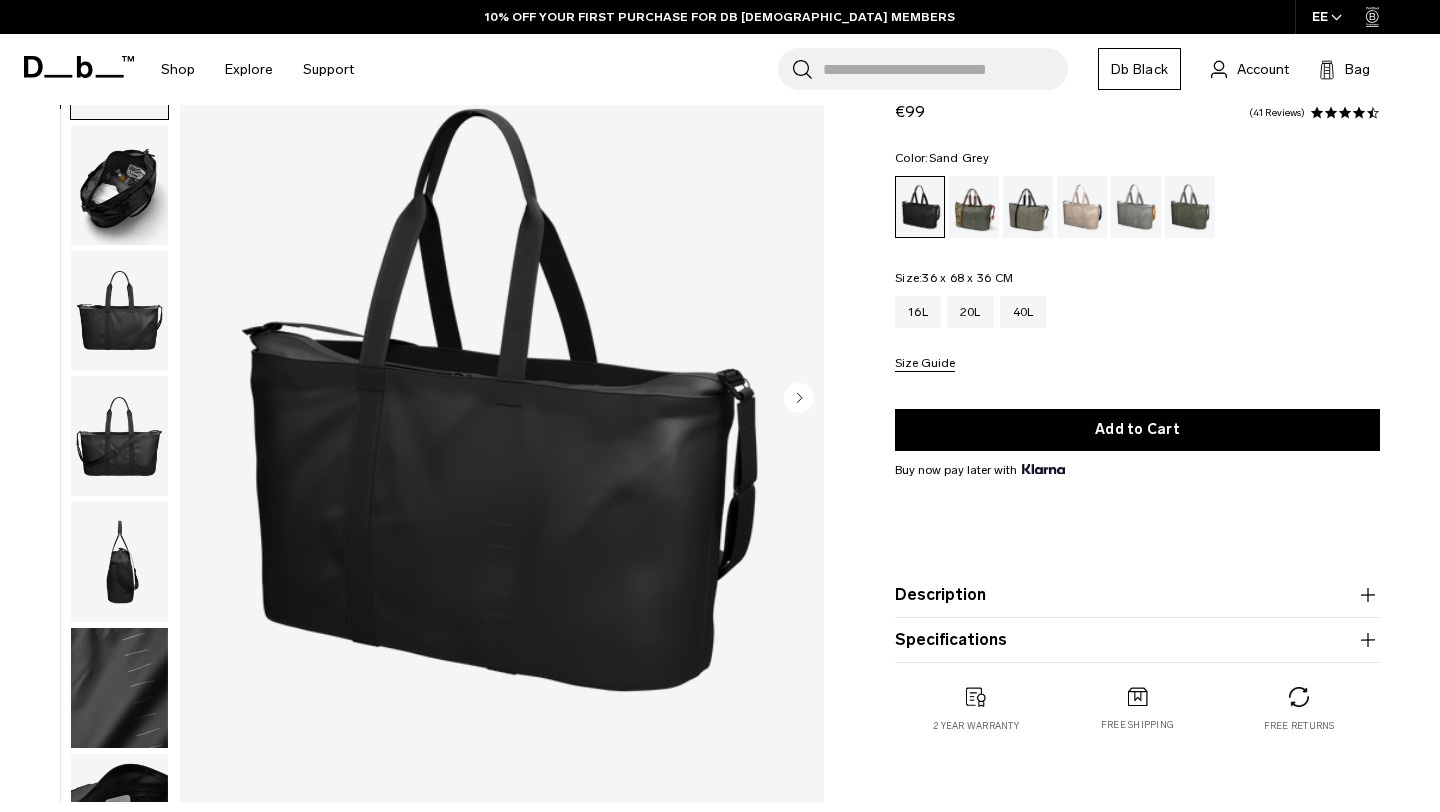click at bounding box center [1136, 207] 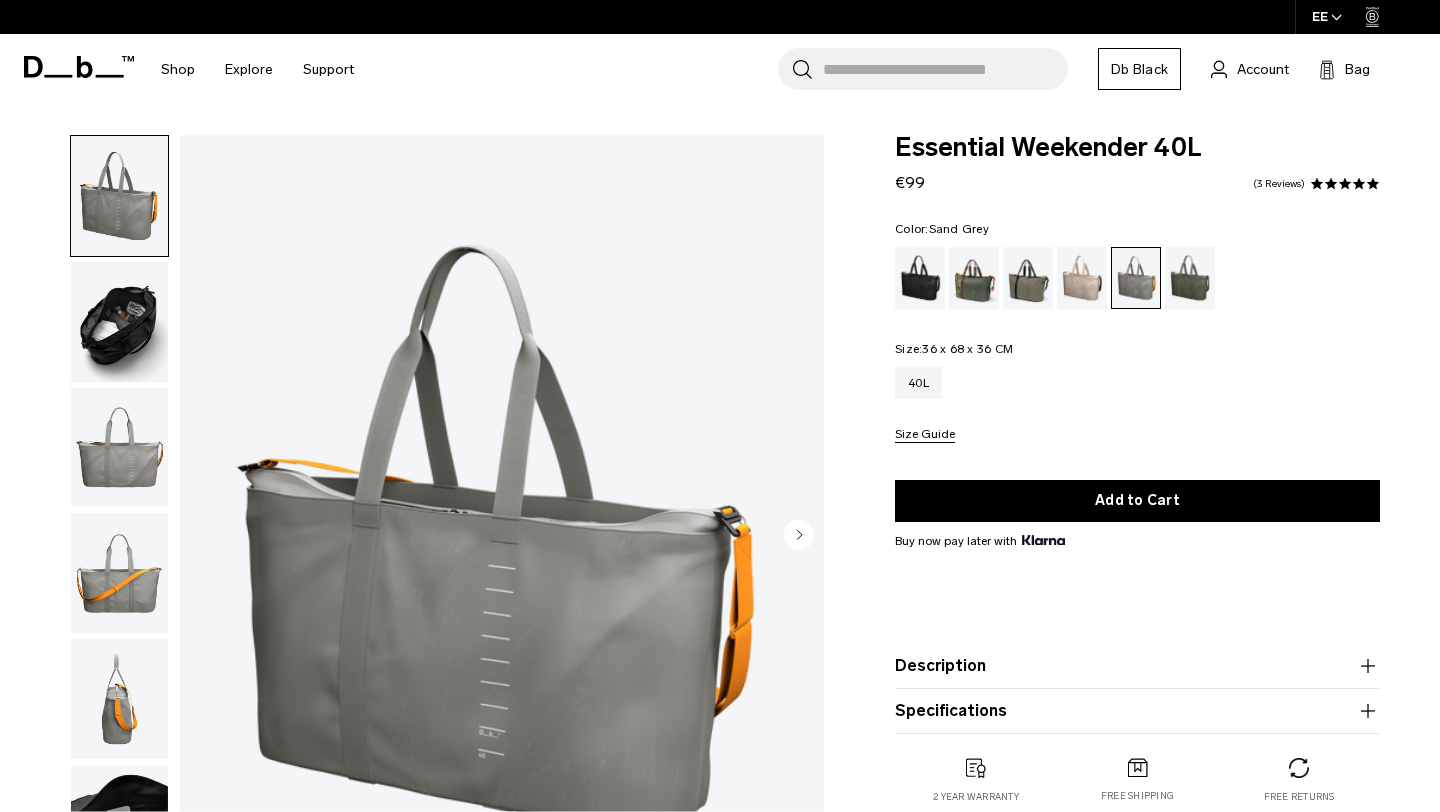 scroll, scrollTop: 0, scrollLeft: 0, axis: both 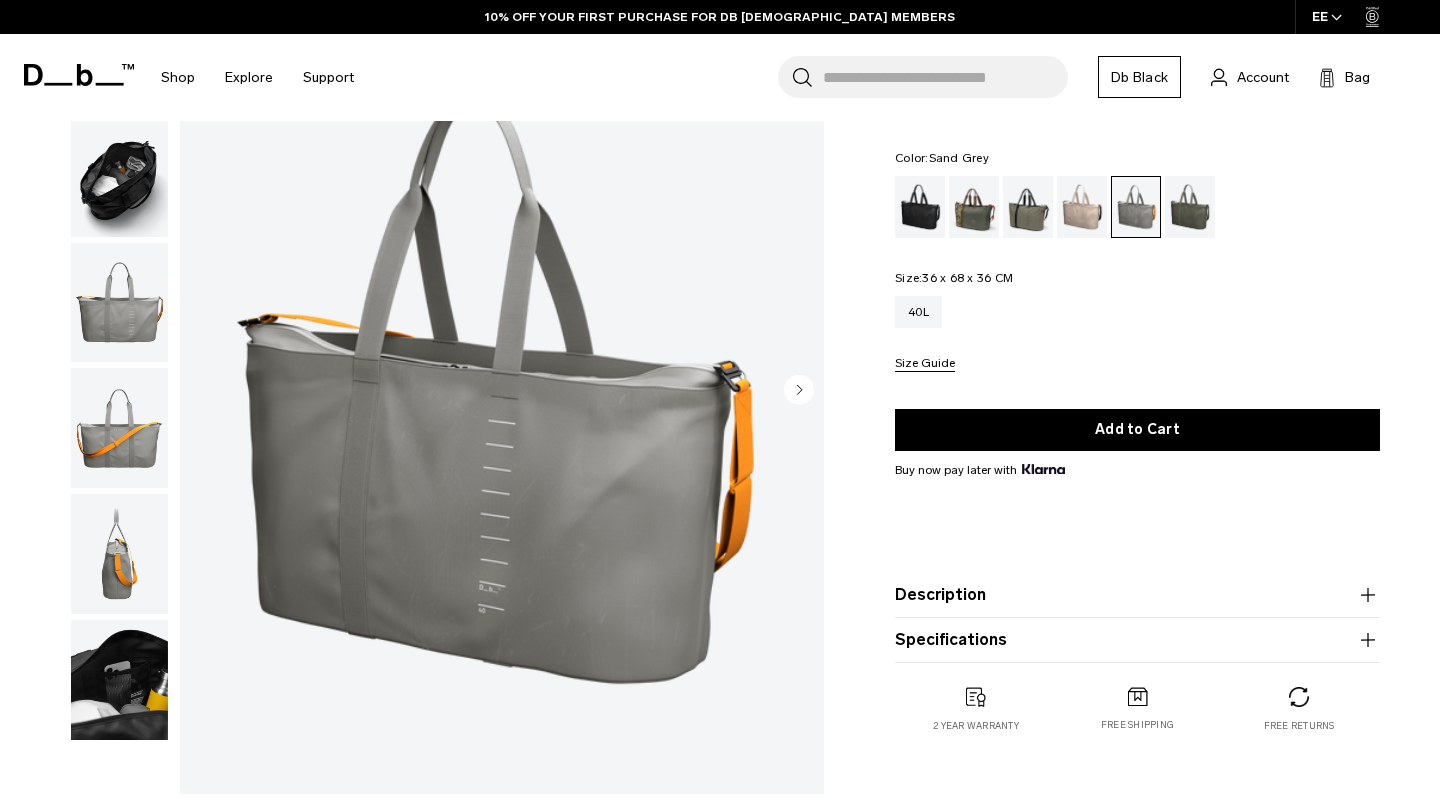 click at bounding box center (119, 554) 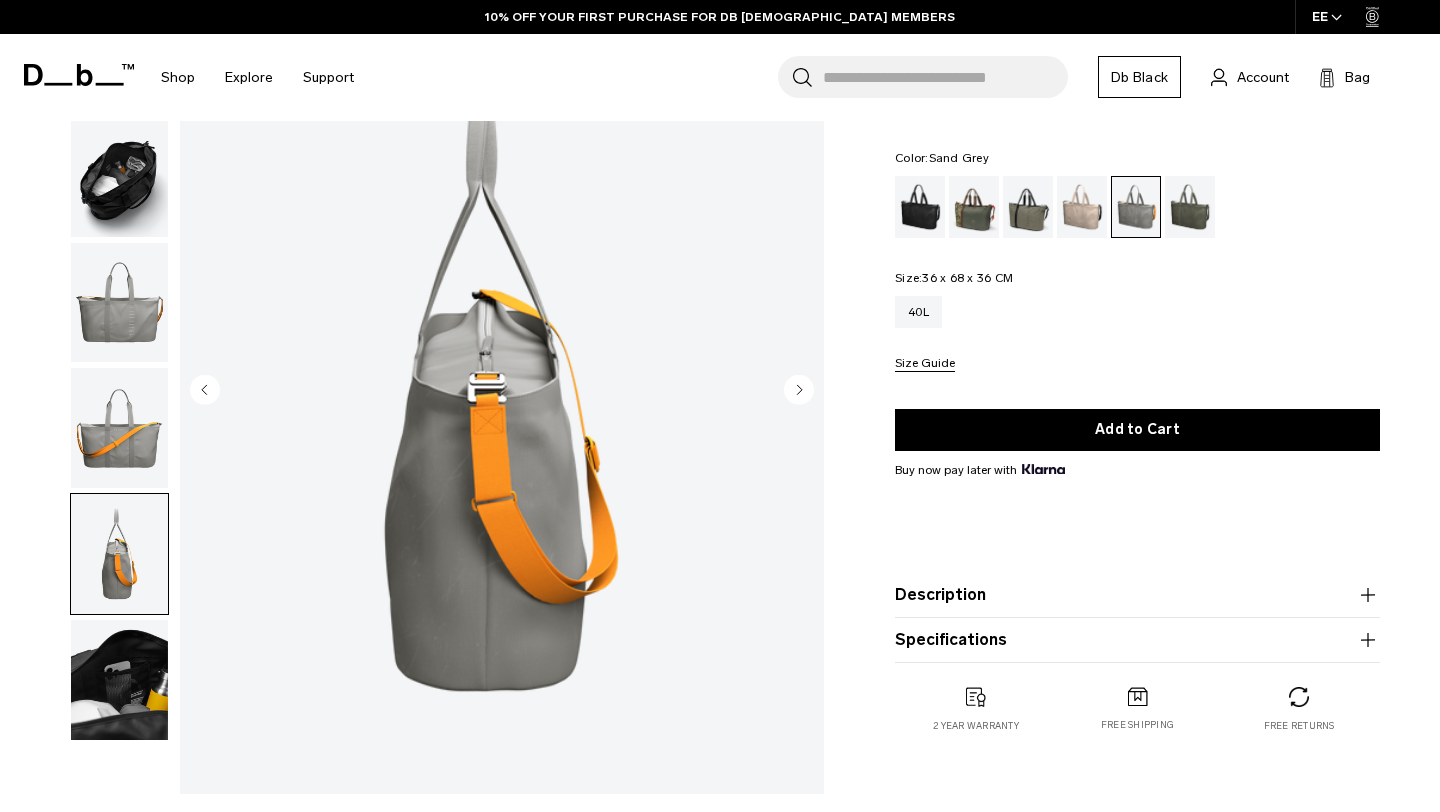 click at bounding box center (119, 680) 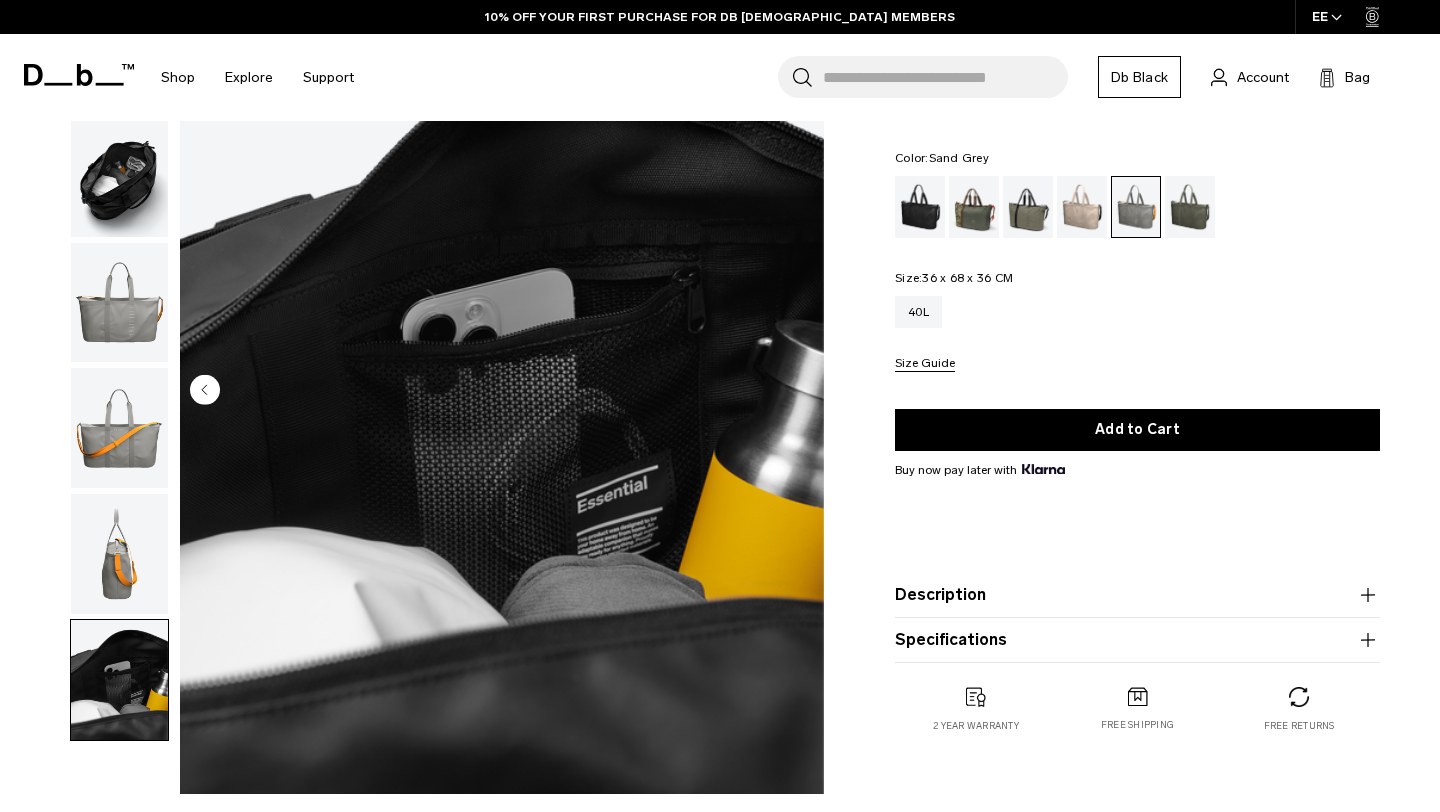 click at bounding box center (119, 554) 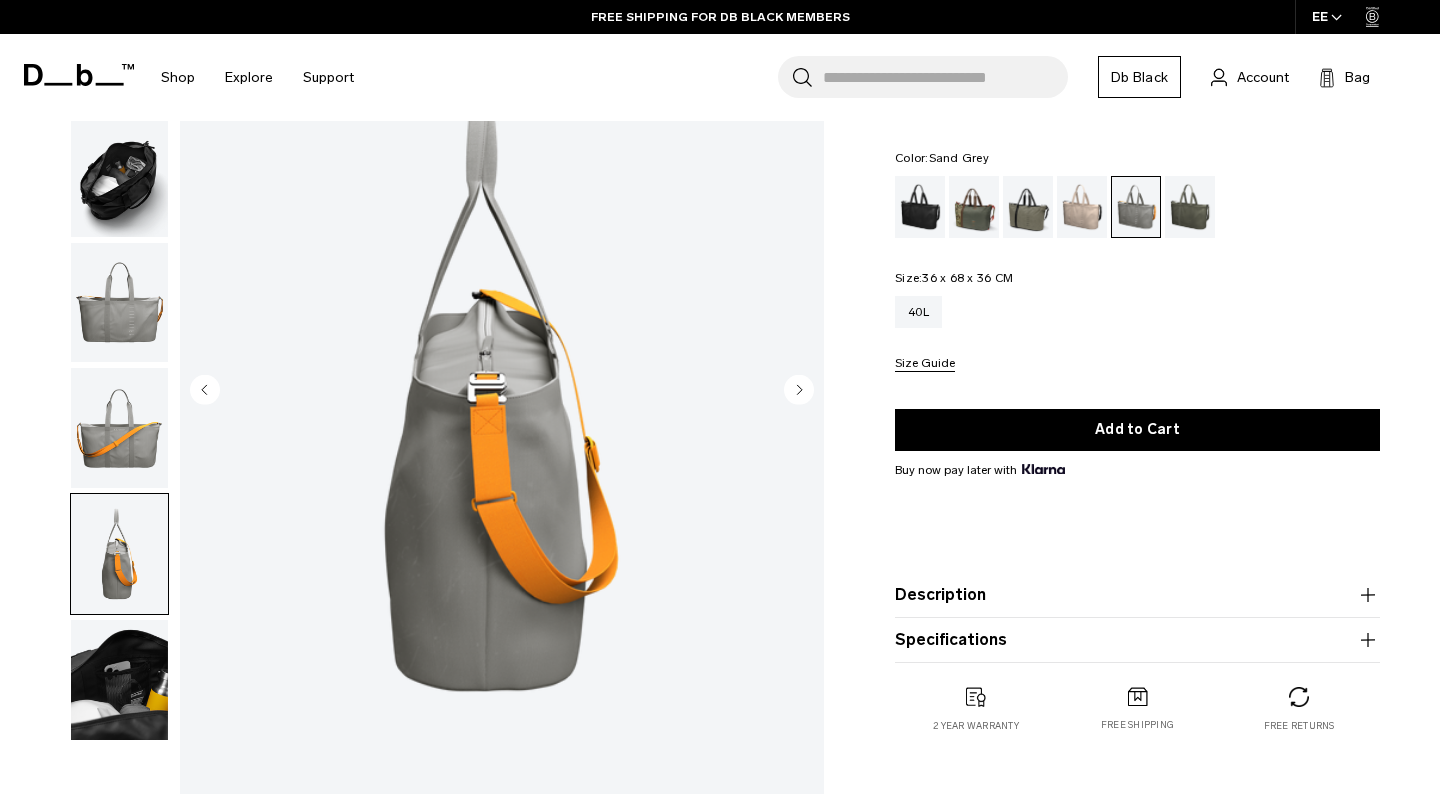 click at bounding box center [119, 428] 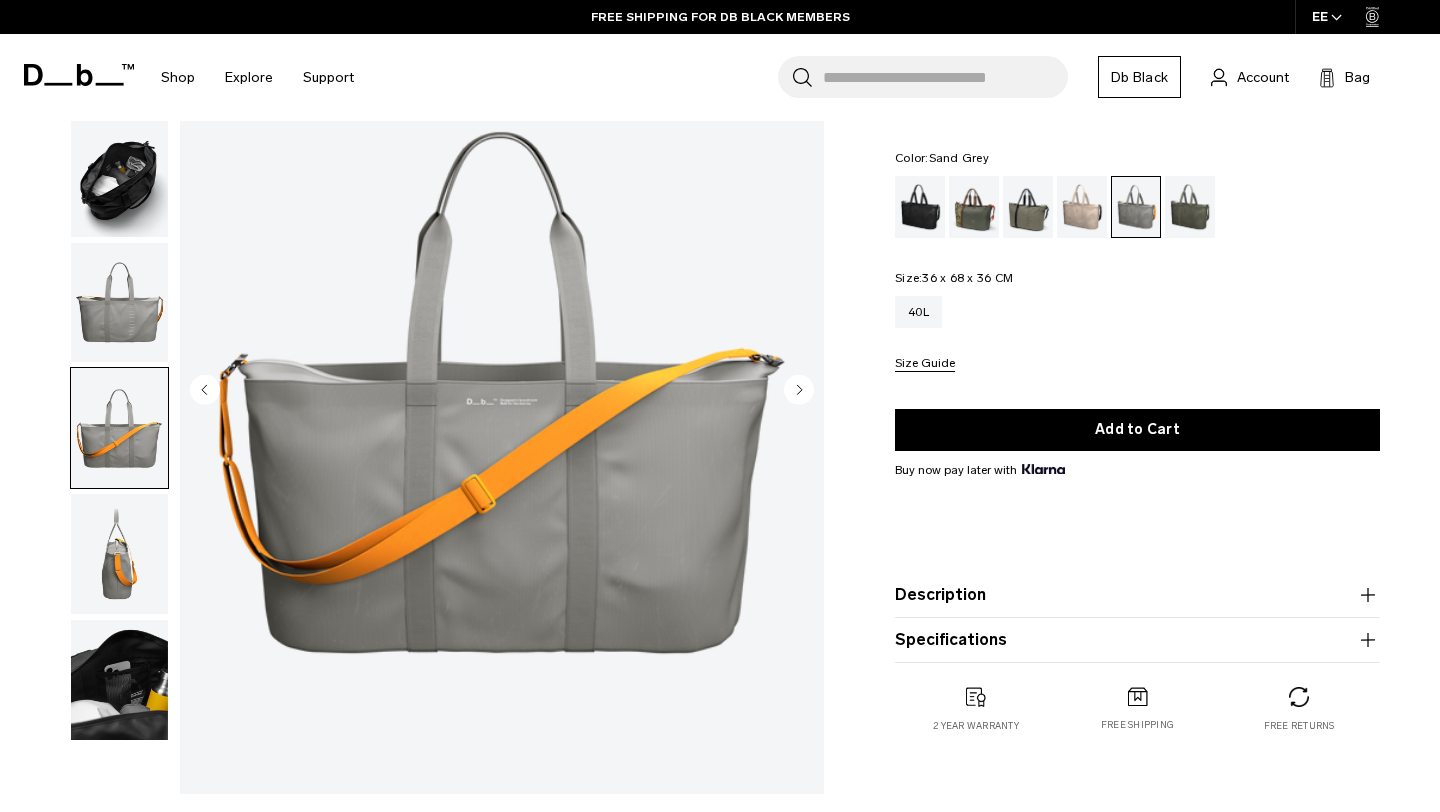 click at bounding box center (119, 303) 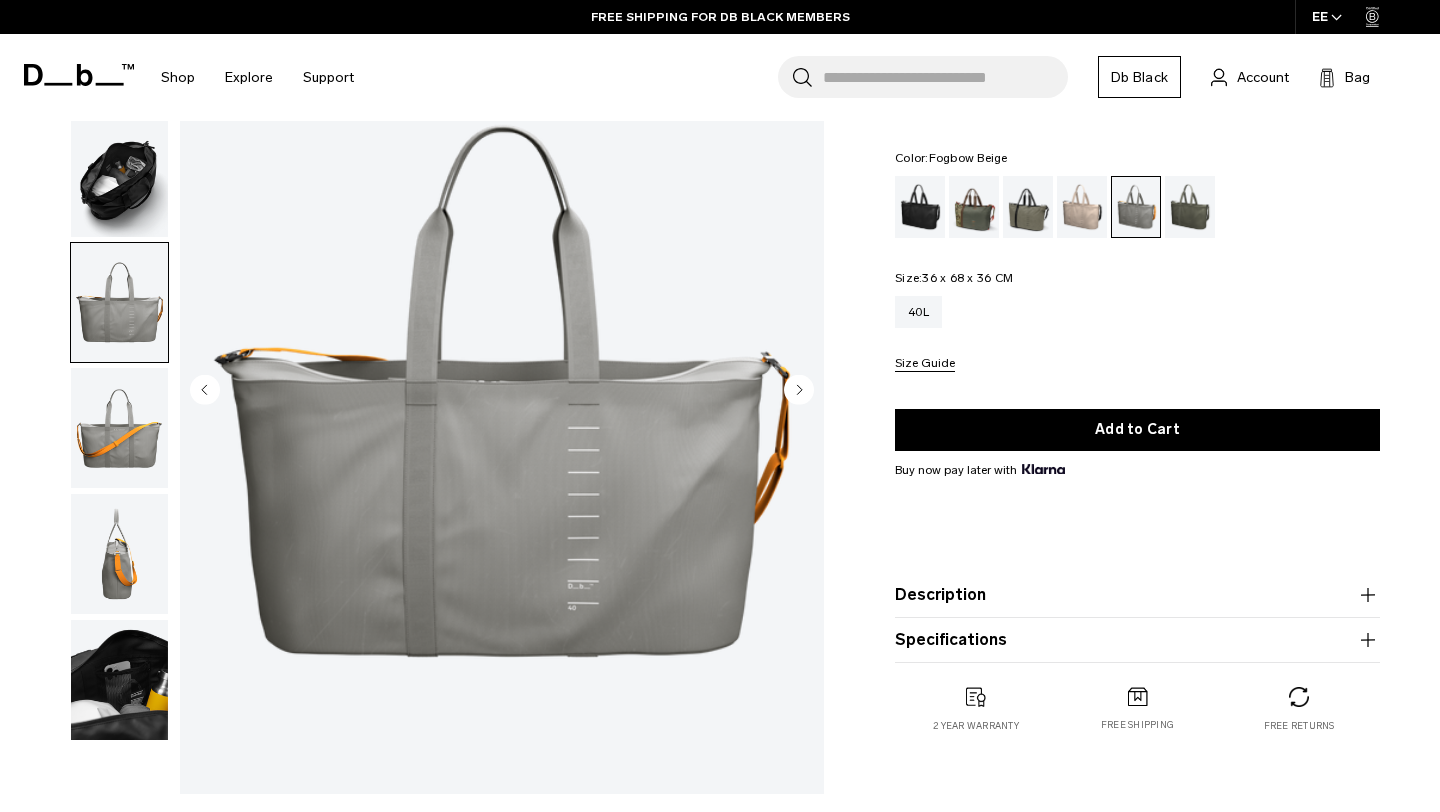 click at bounding box center [1082, 207] 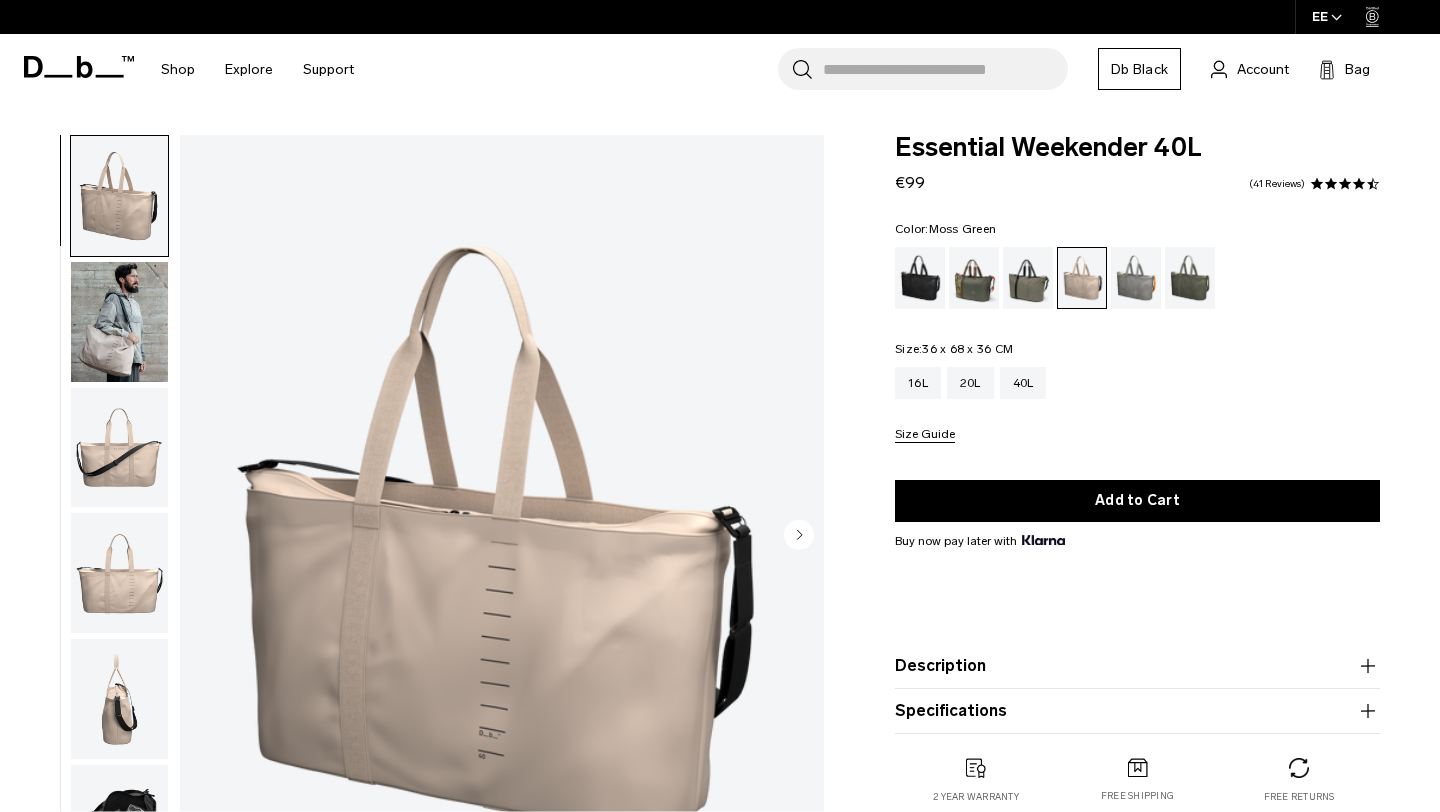 scroll, scrollTop: 0, scrollLeft: 0, axis: both 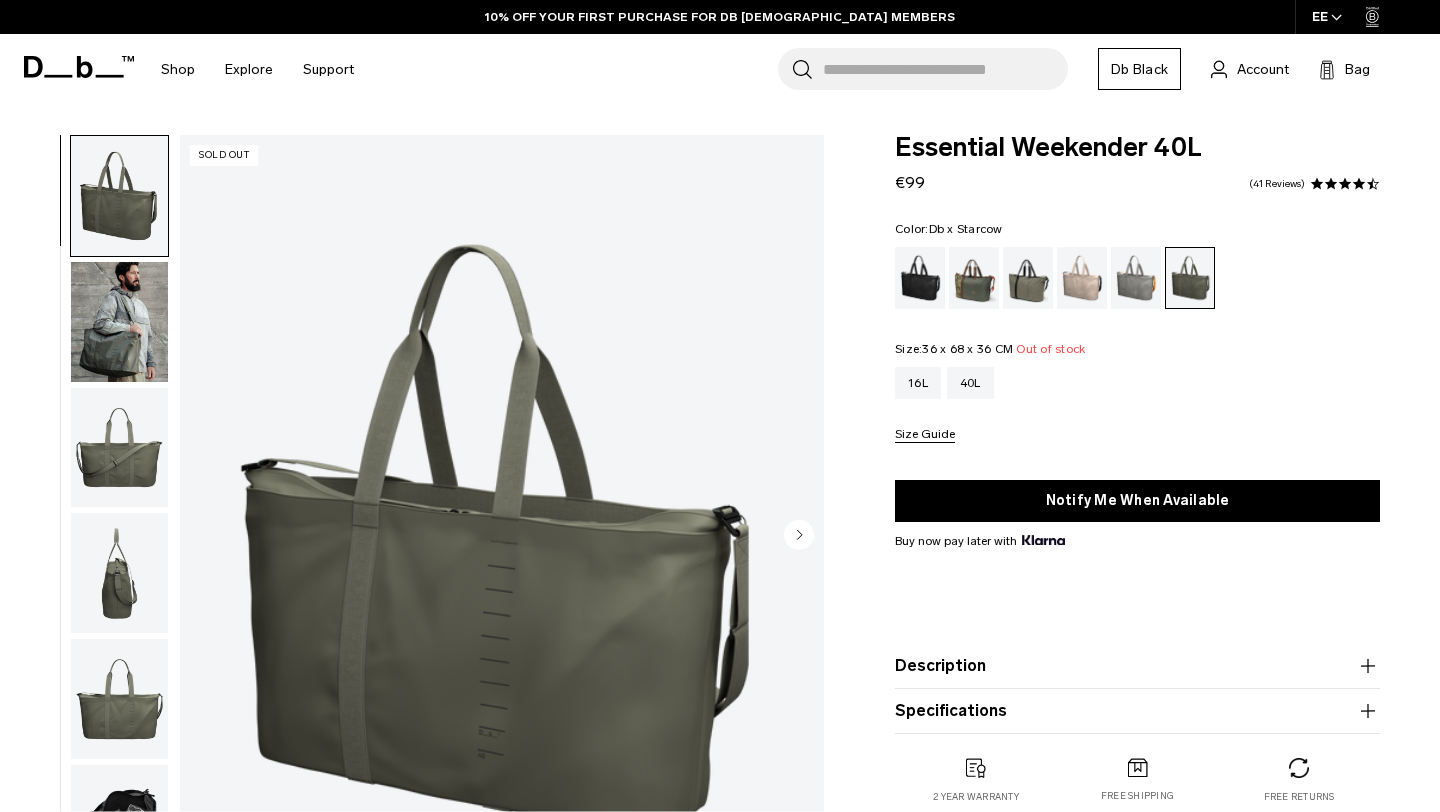 click at bounding box center [974, 278] 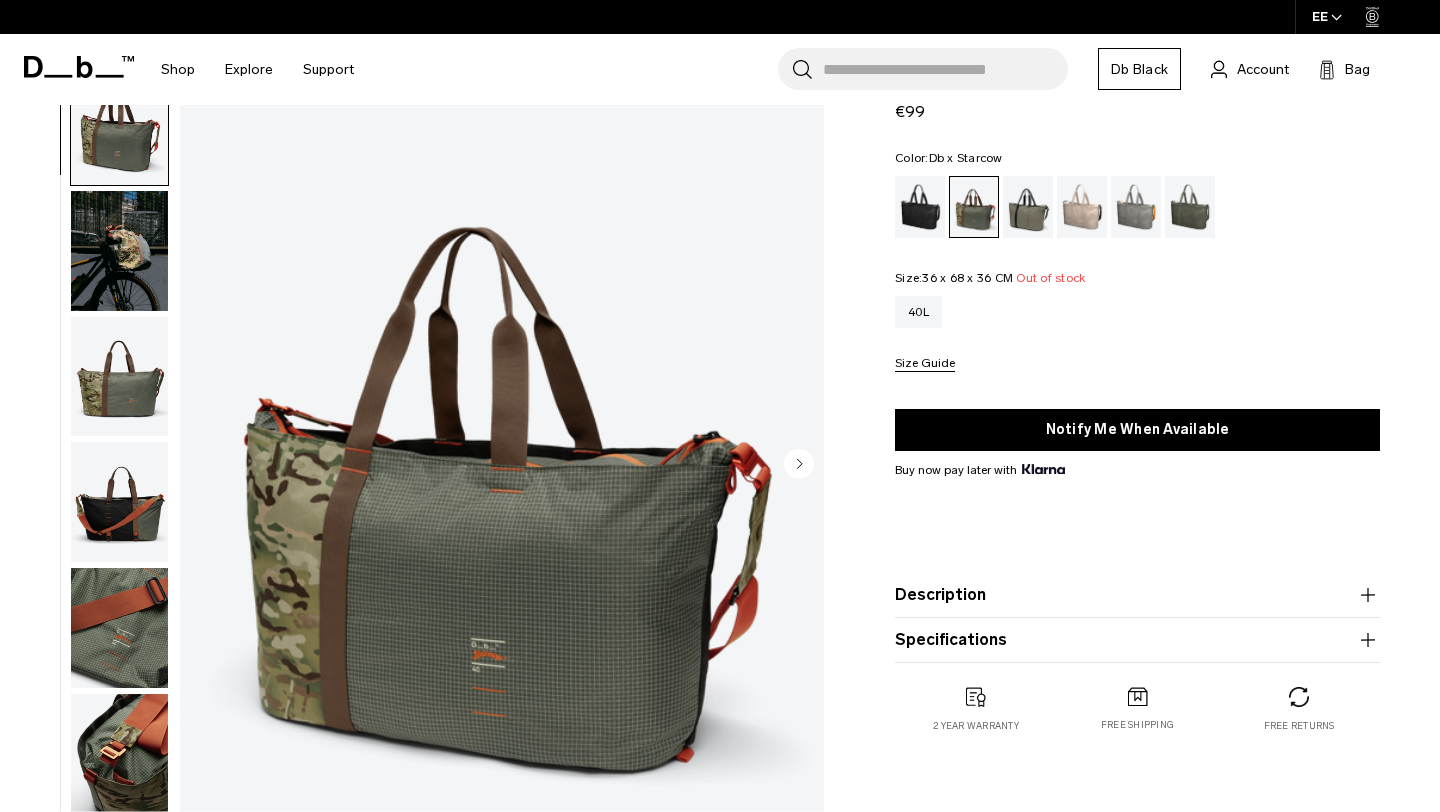 scroll, scrollTop: 0, scrollLeft: 0, axis: both 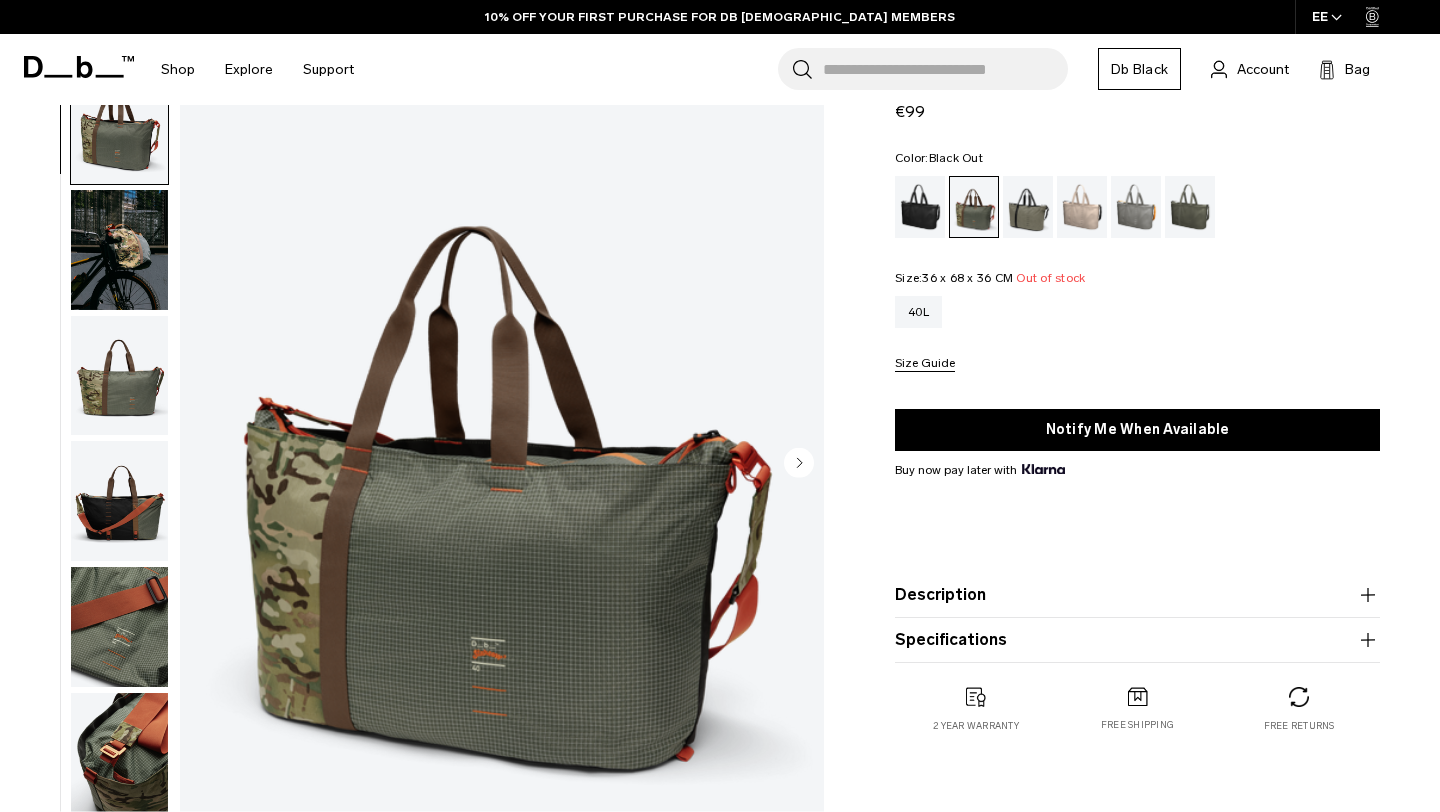 click at bounding box center [920, 207] 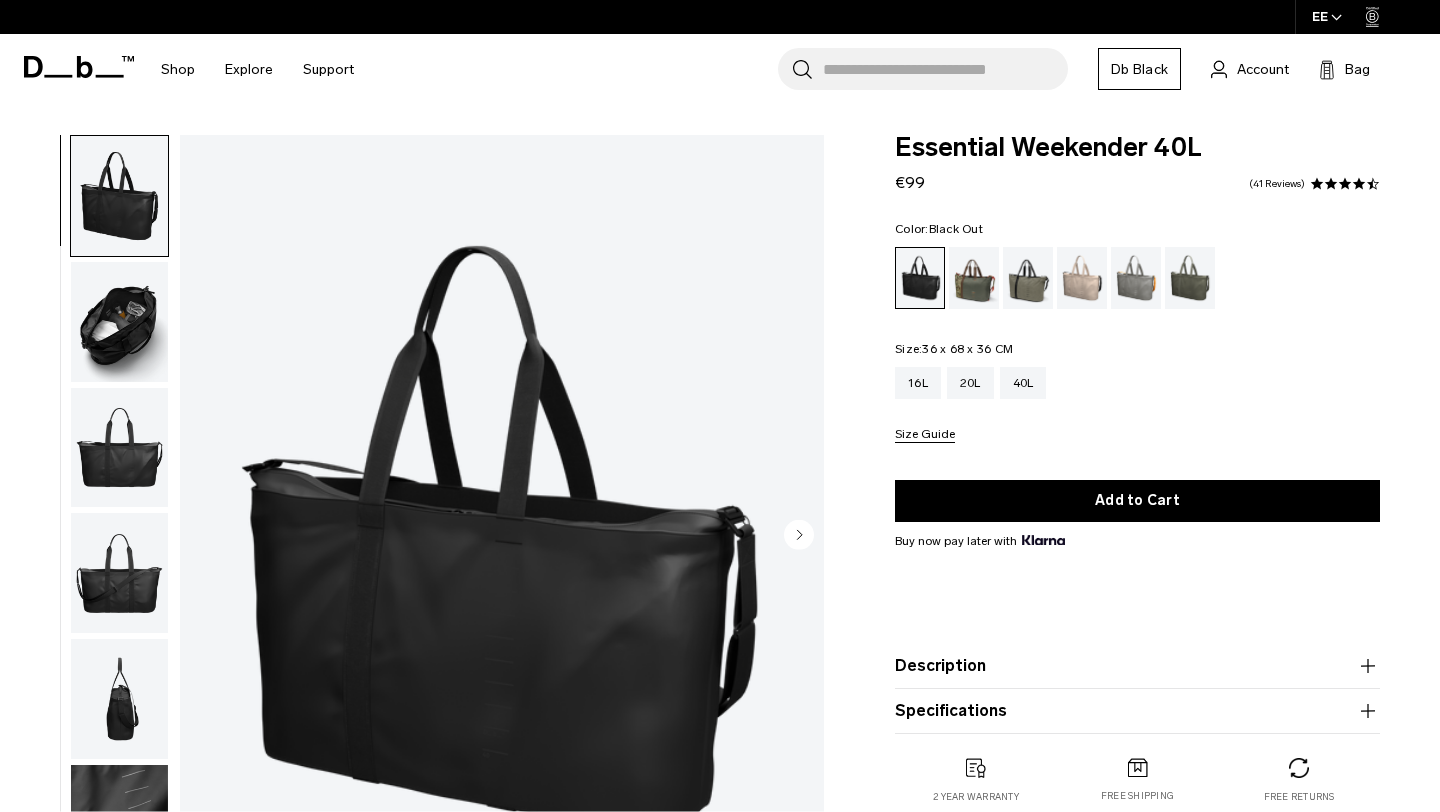 scroll, scrollTop: 0, scrollLeft: 0, axis: both 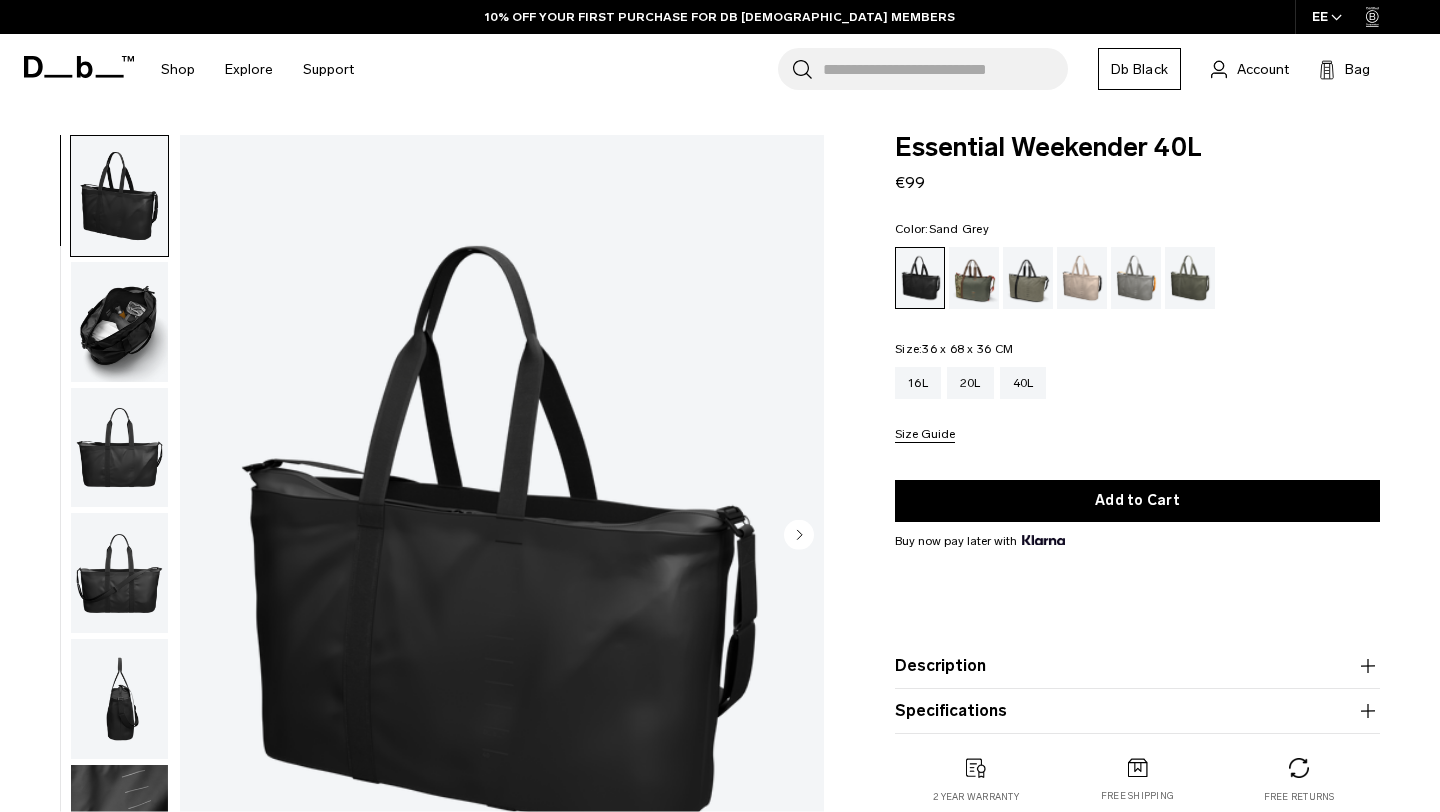 click at bounding box center [1136, 278] 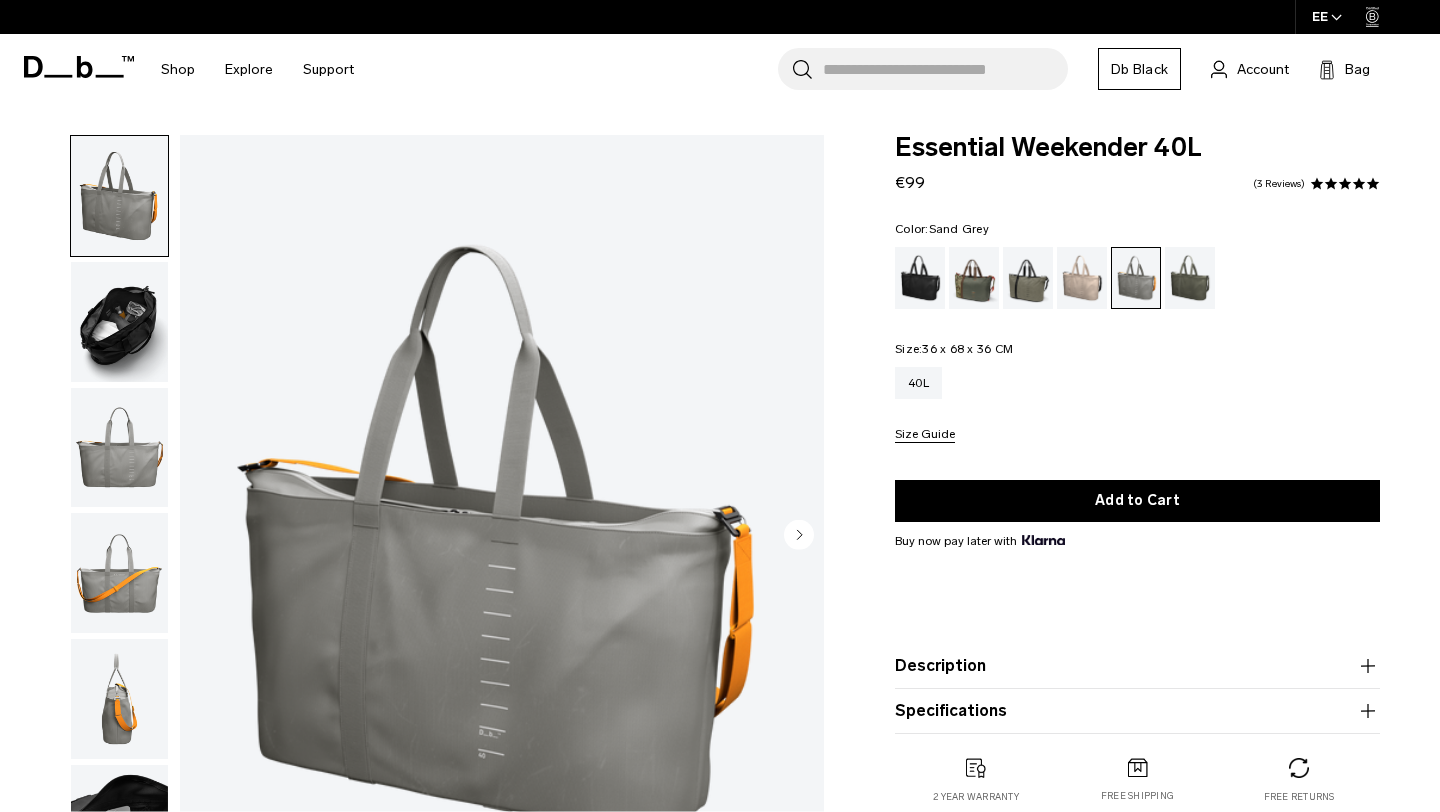 scroll, scrollTop: 0, scrollLeft: 0, axis: both 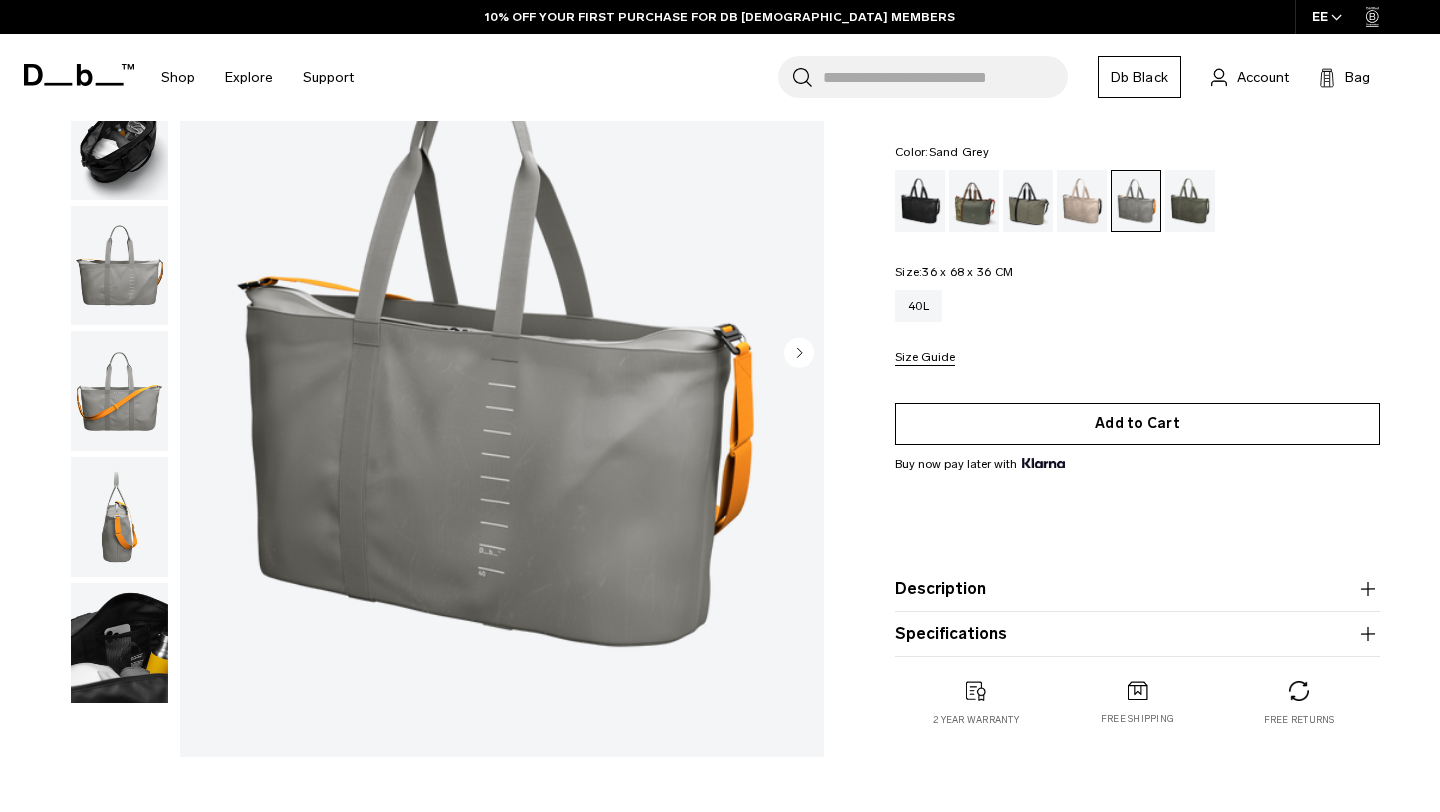 click on "Add to Cart" at bounding box center [1137, 424] 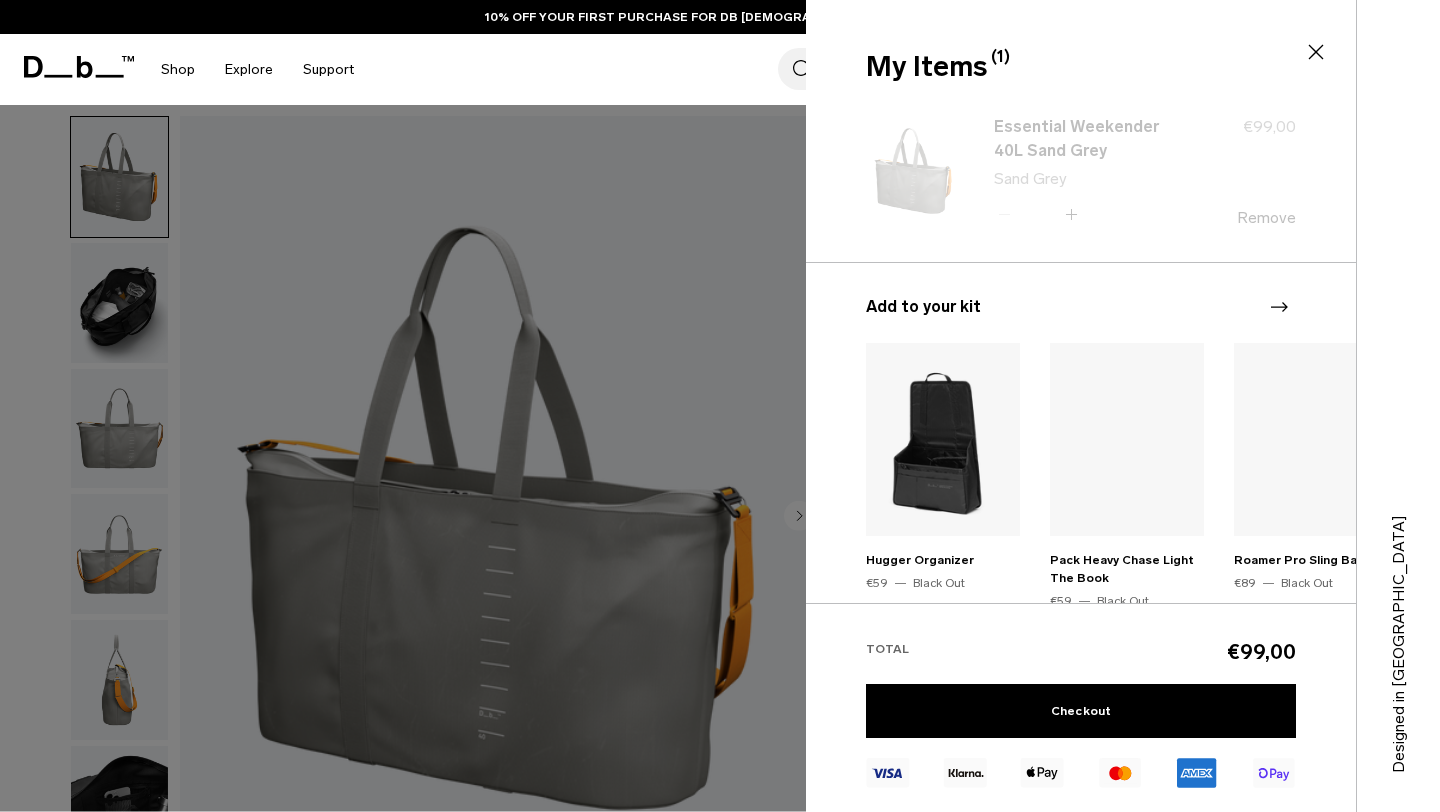 scroll, scrollTop: 0, scrollLeft: 0, axis: both 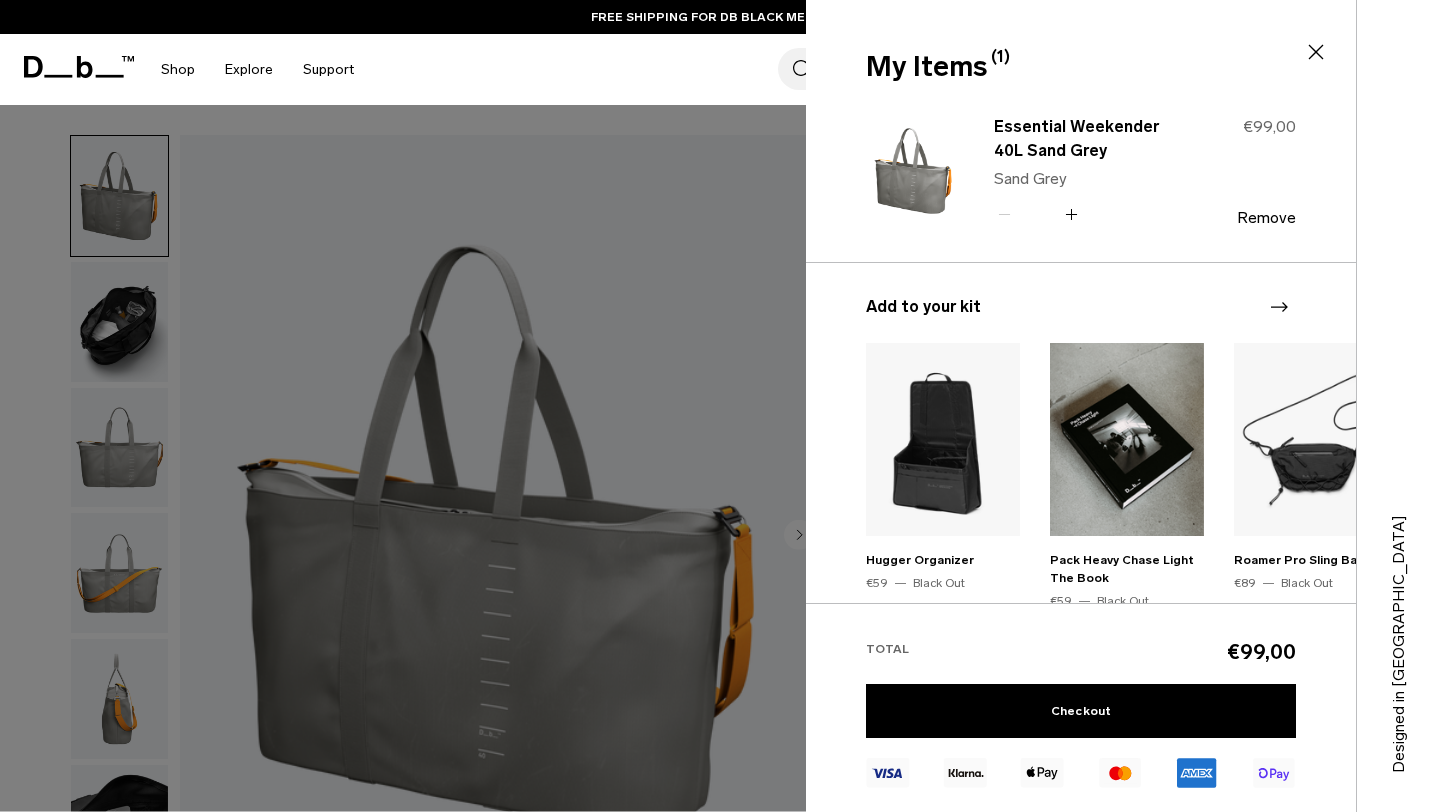 click 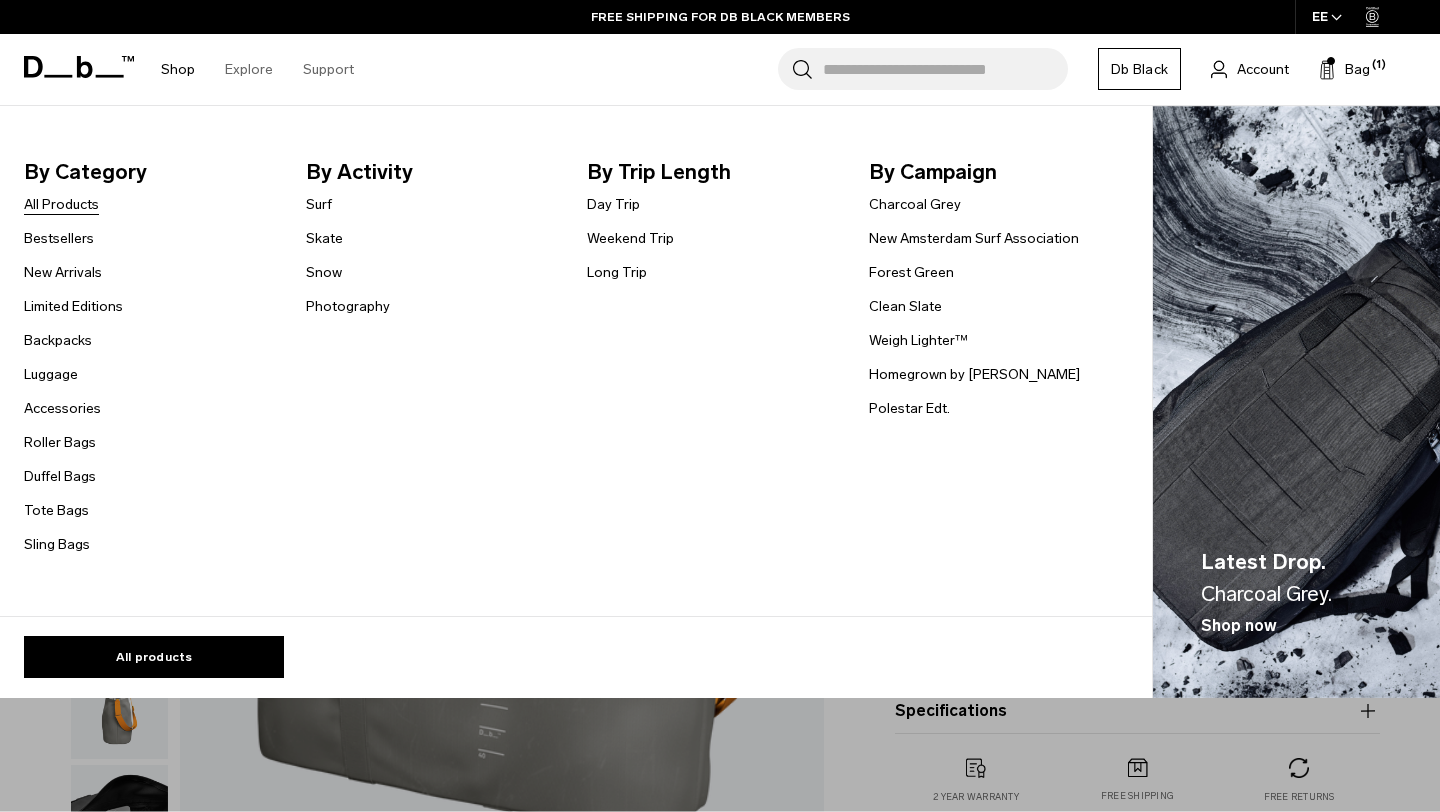 click on "All Products" at bounding box center [61, 204] 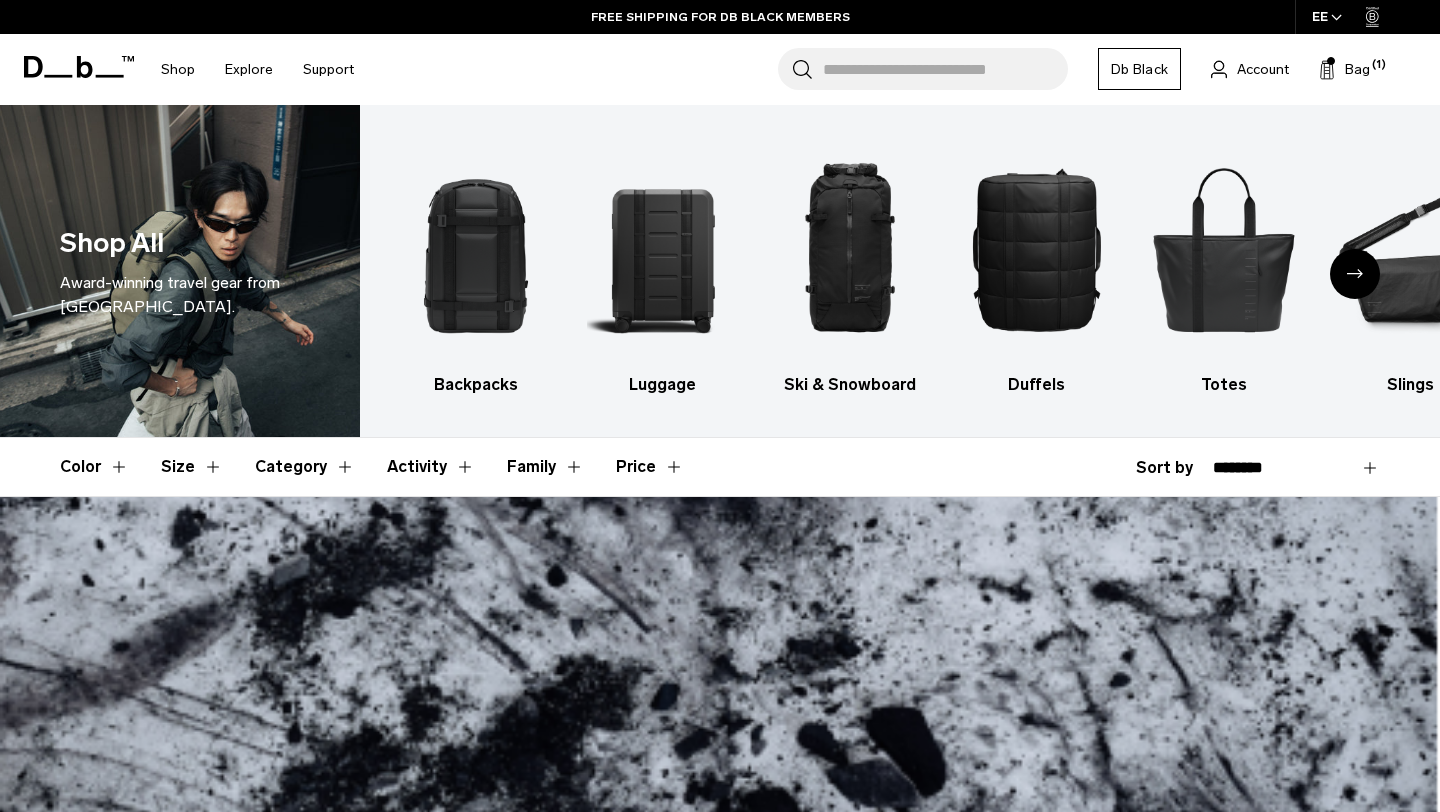 scroll, scrollTop: 0, scrollLeft: 0, axis: both 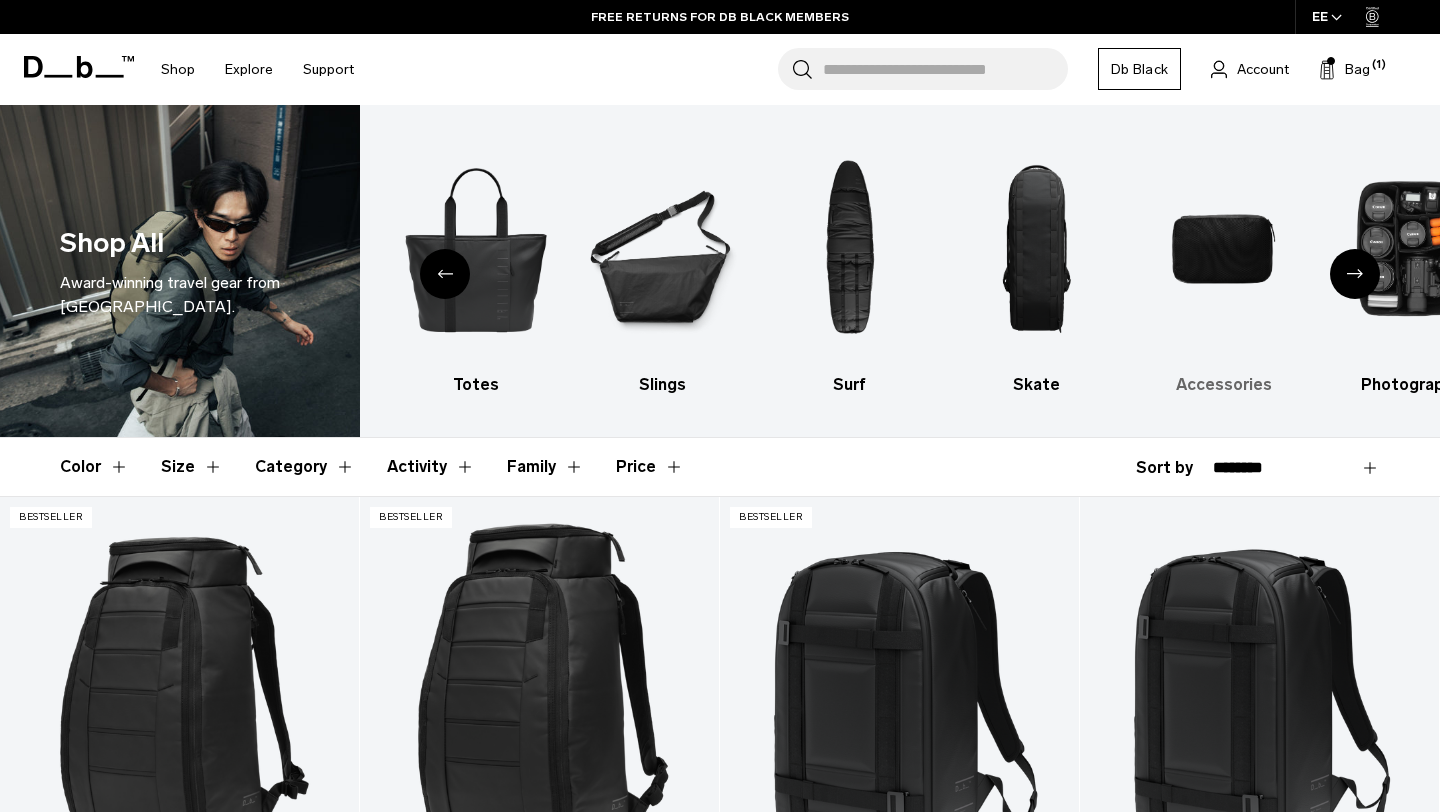 click at bounding box center (1224, 249) 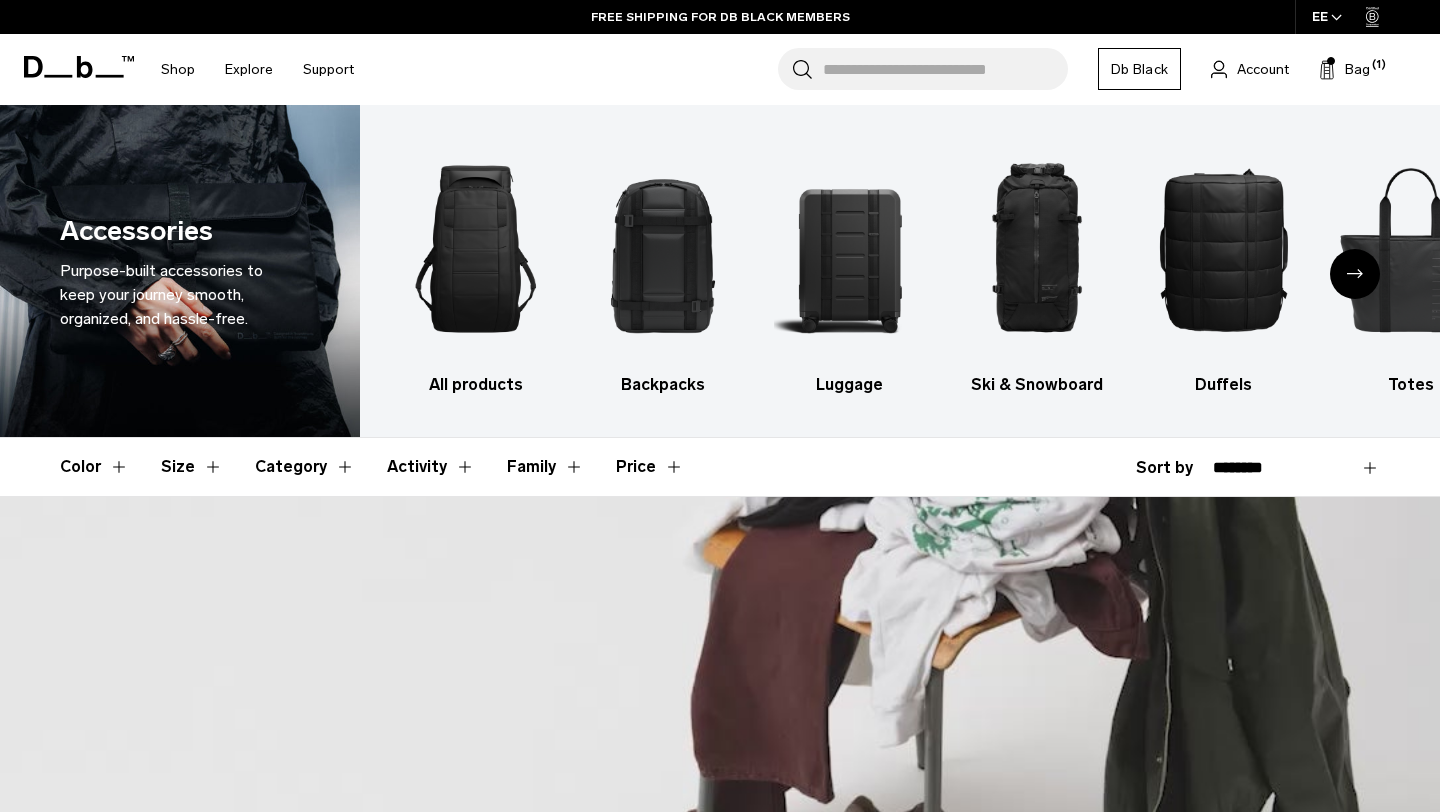 scroll, scrollTop: 0, scrollLeft: 0, axis: both 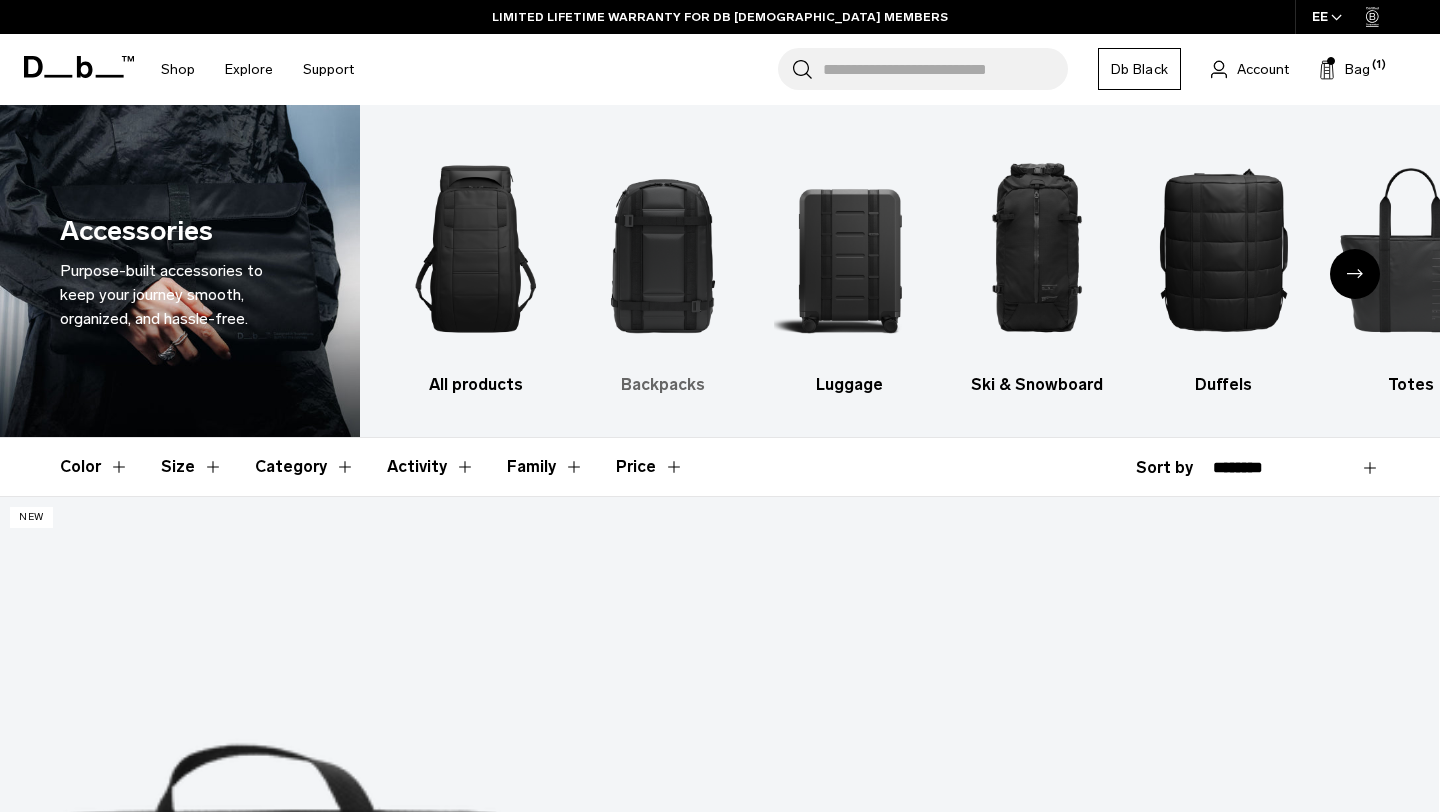 click at bounding box center [663, 249] 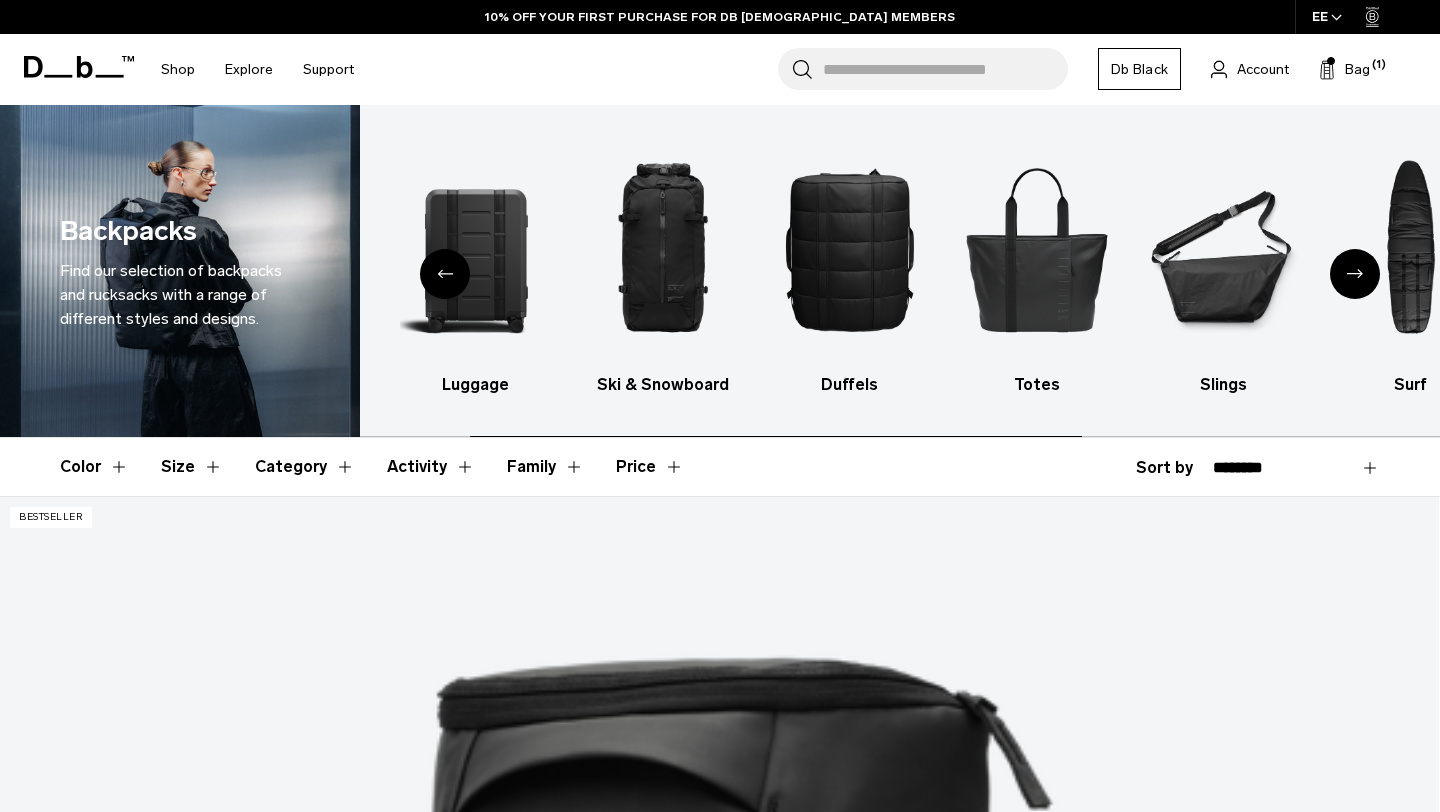 scroll, scrollTop: 0, scrollLeft: 0, axis: both 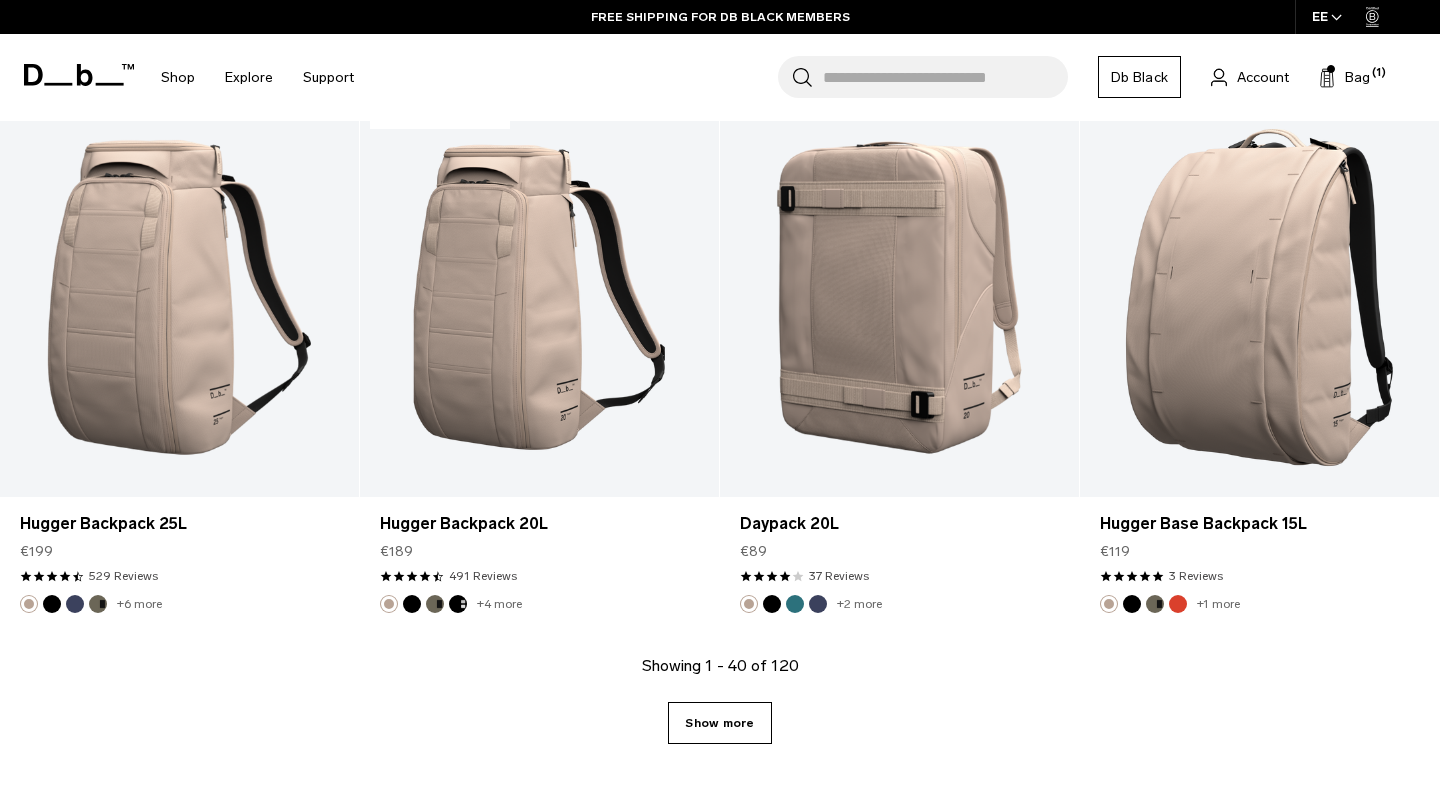 click on "Show more" at bounding box center (719, 723) 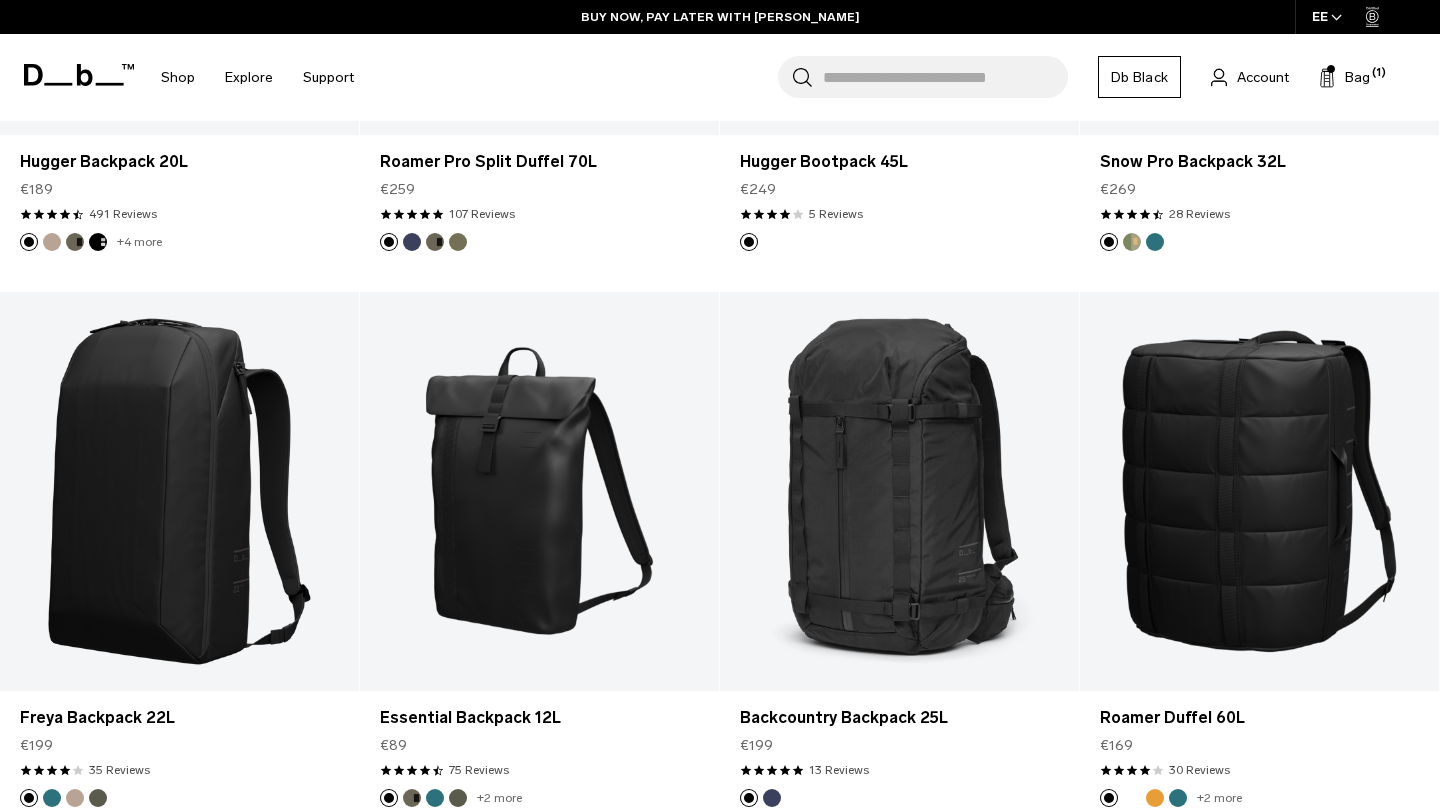 scroll, scrollTop: 7477, scrollLeft: 0, axis: vertical 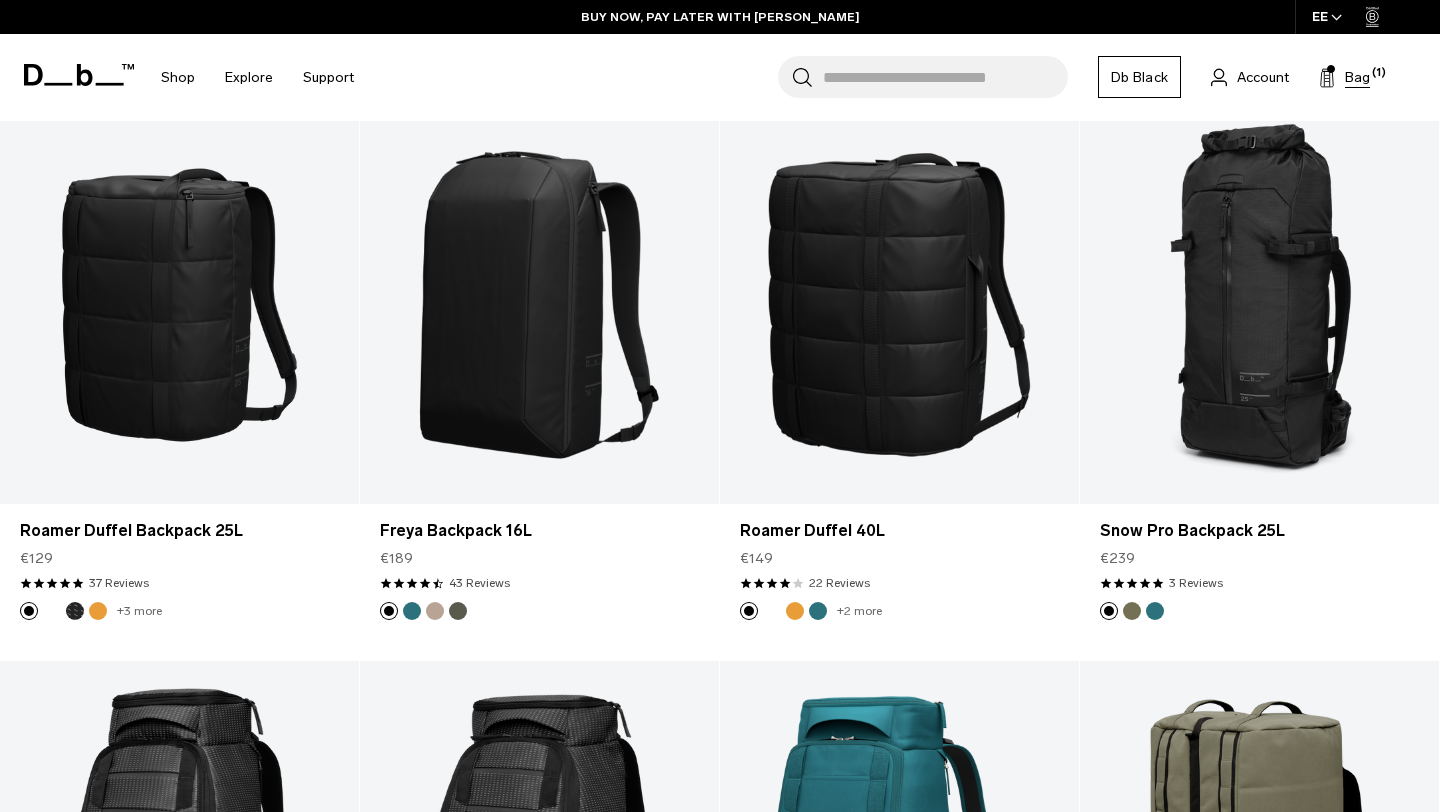 click on "Bag" at bounding box center (1357, 77) 